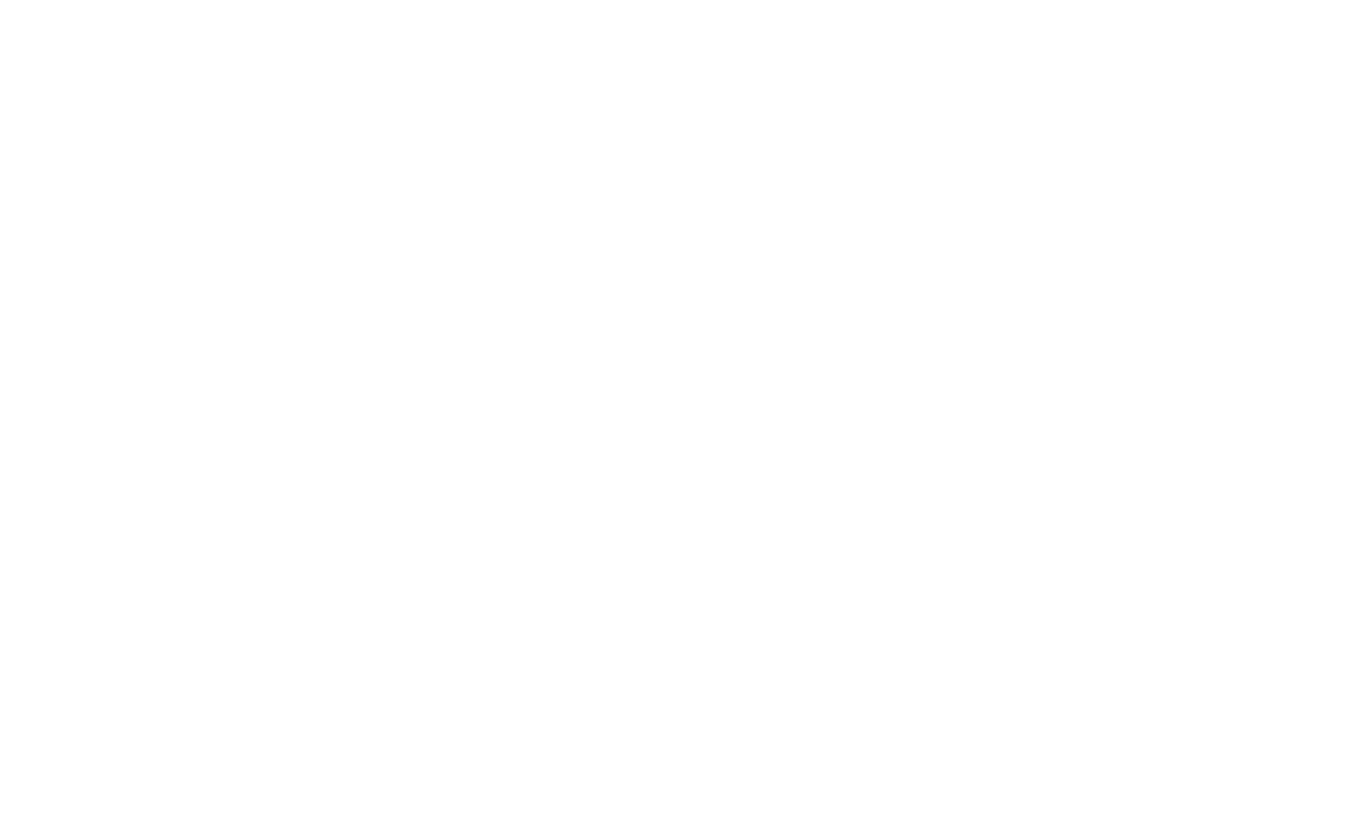 scroll, scrollTop: 0, scrollLeft: 0, axis: both 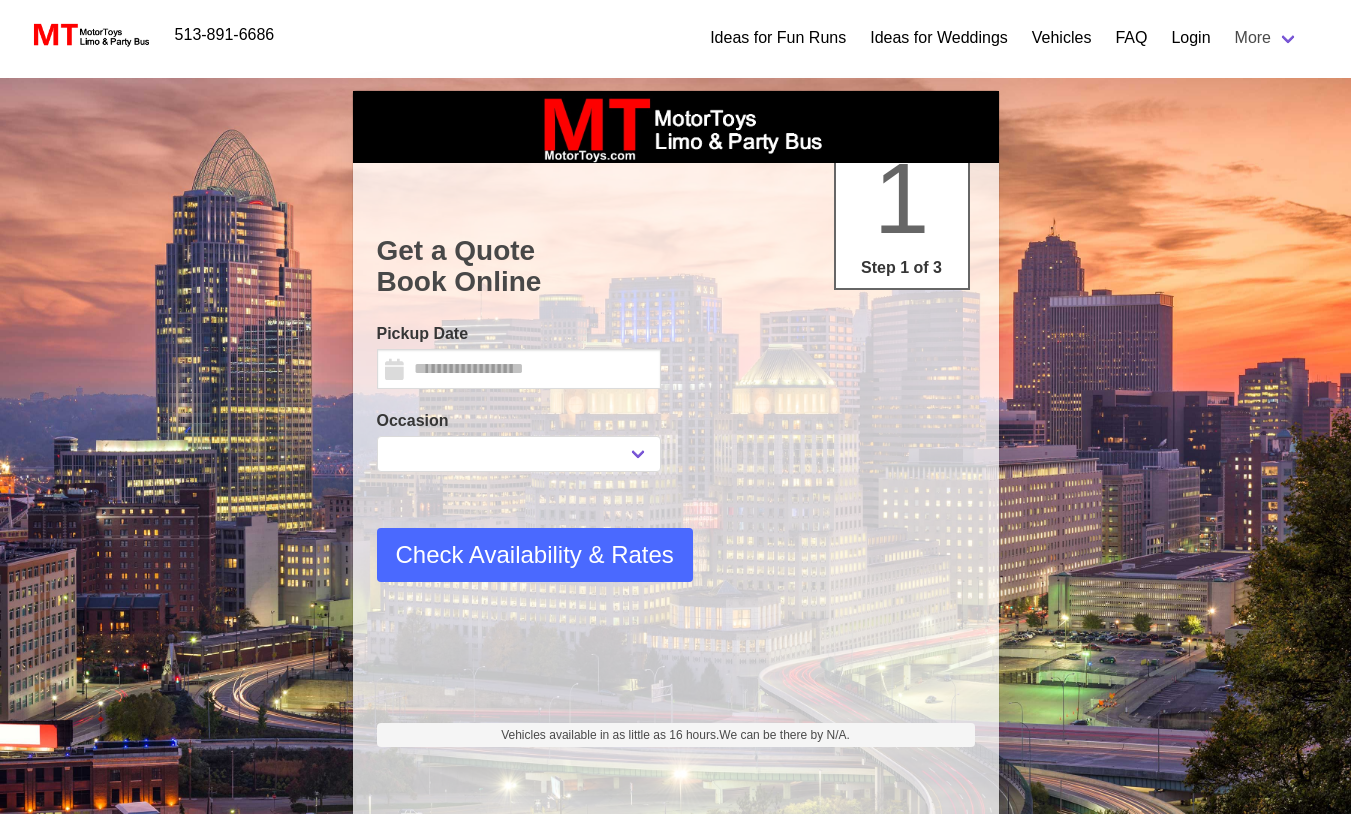 select 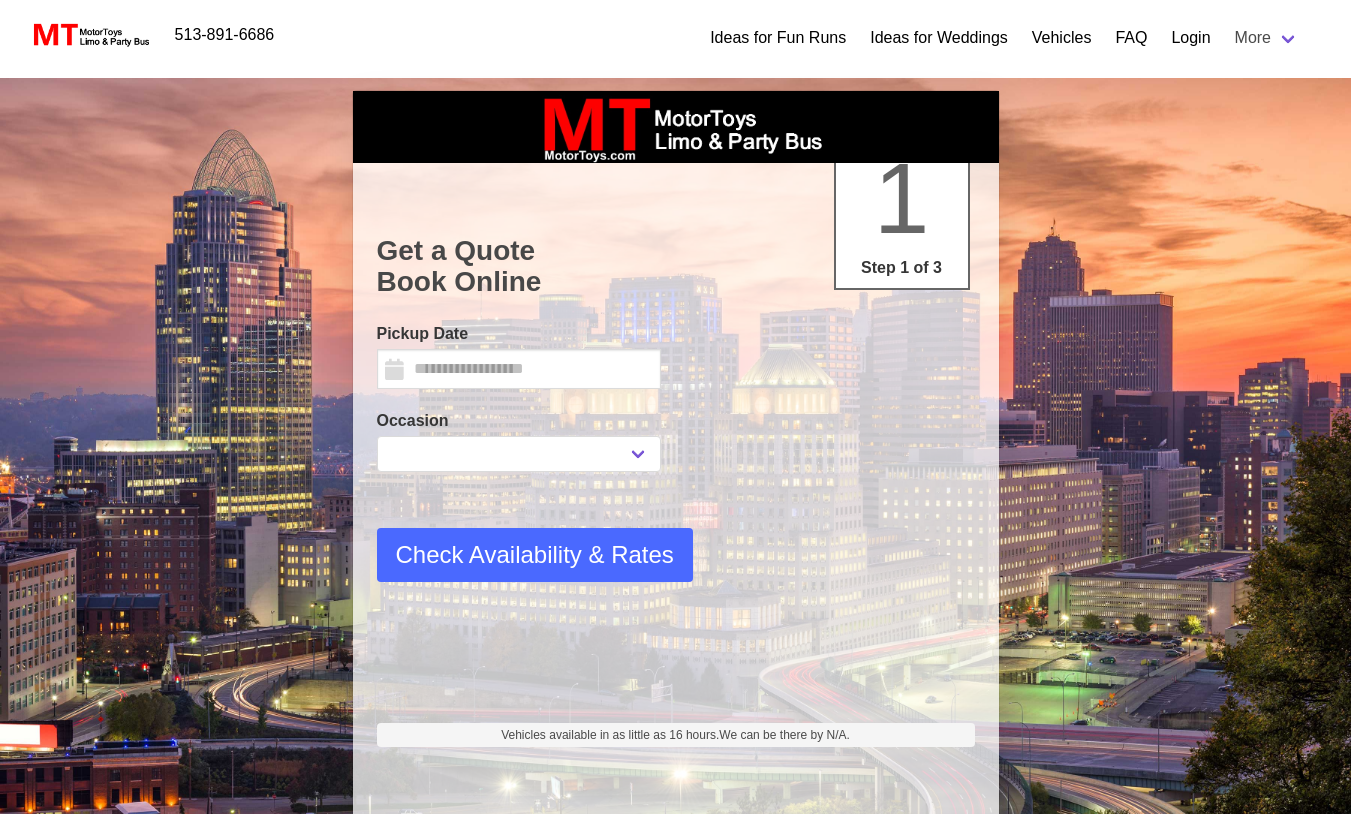 type on "********" 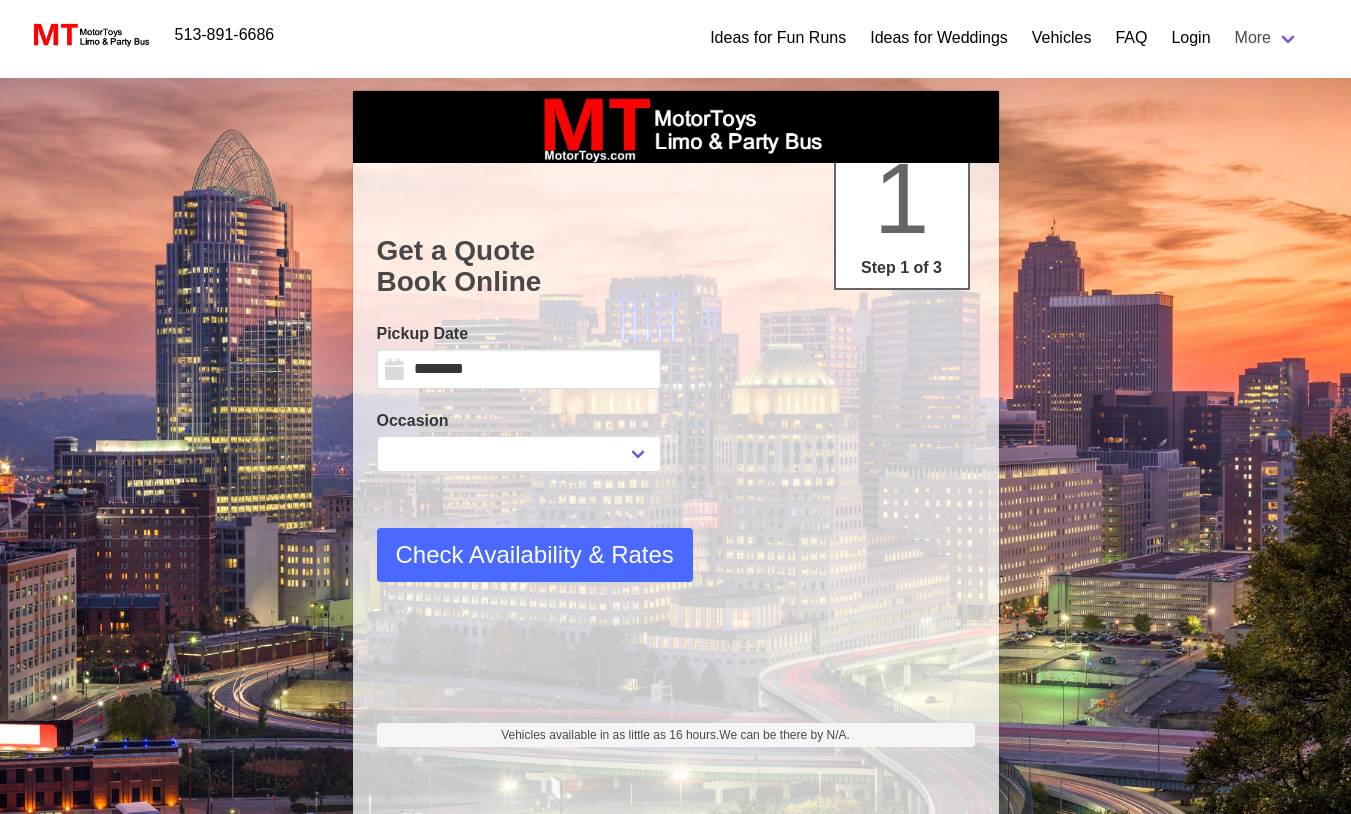 select 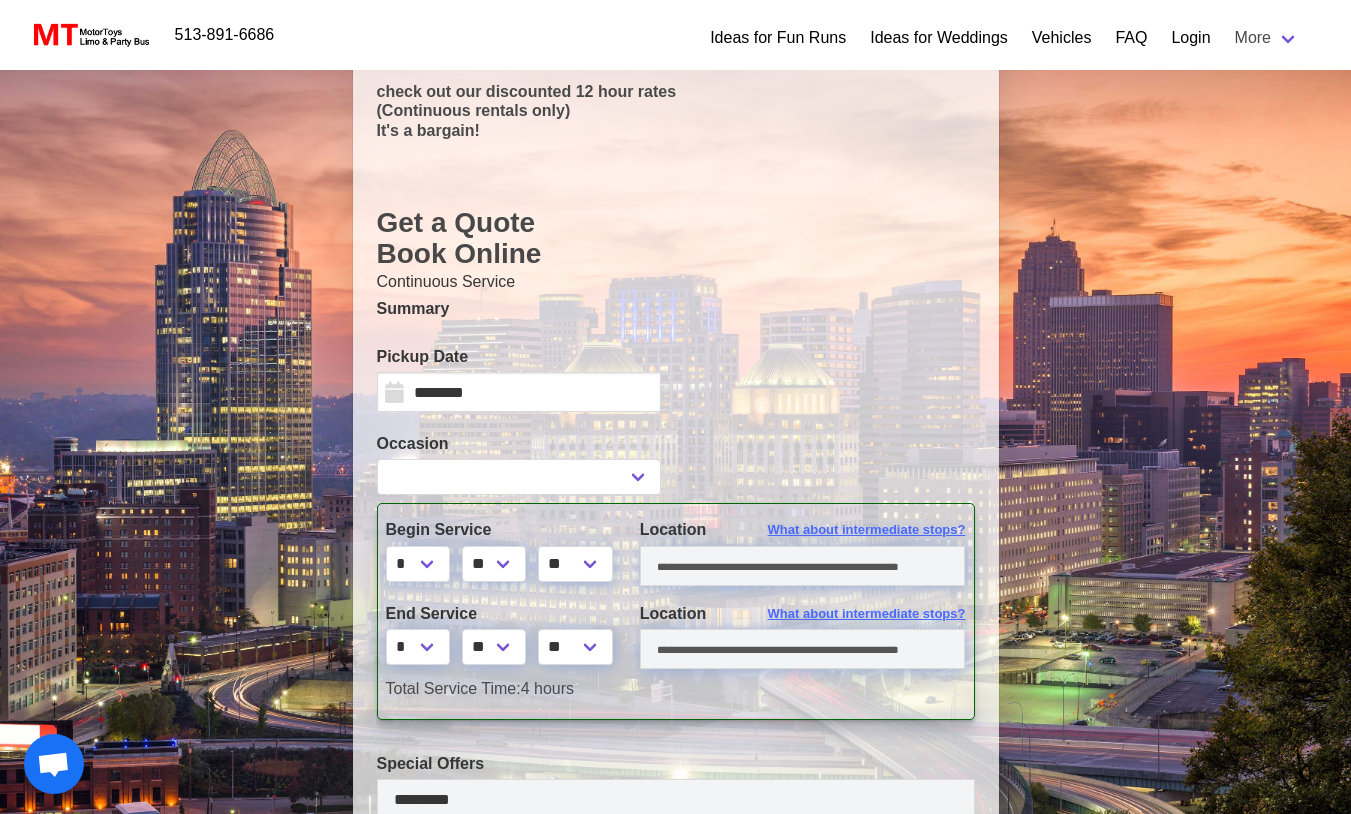 scroll, scrollTop: 121, scrollLeft: 0, axis: vertical 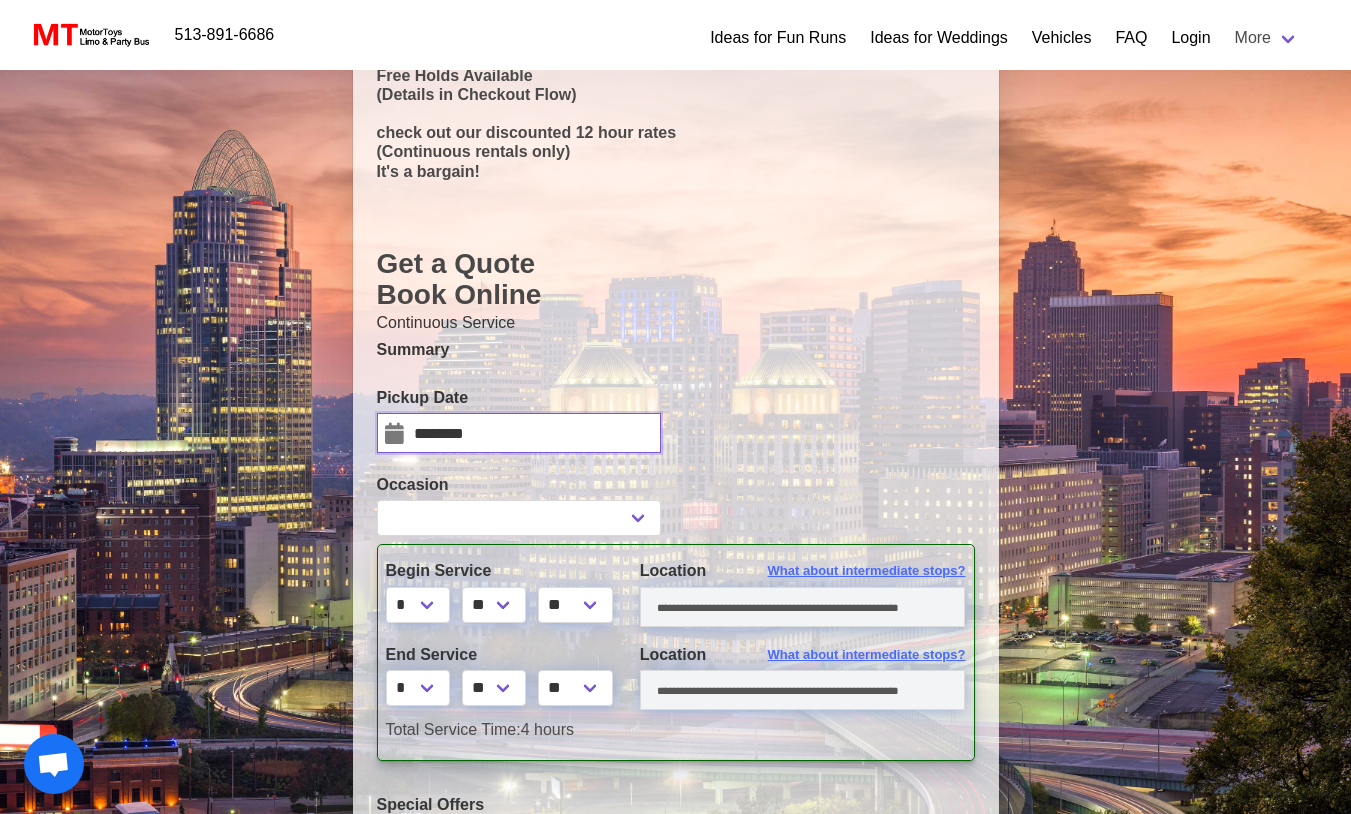 click on "********" at bounding box center (519, 433) 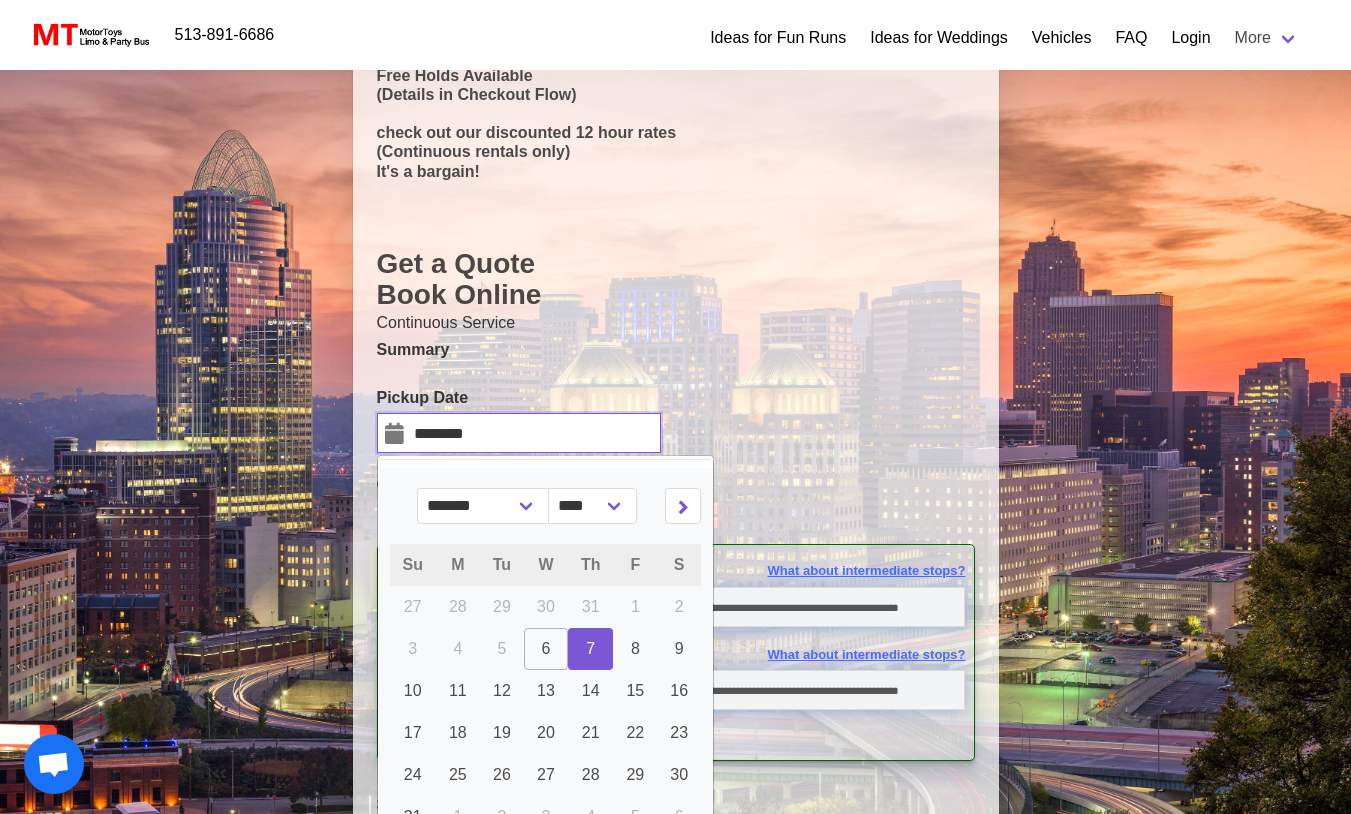select 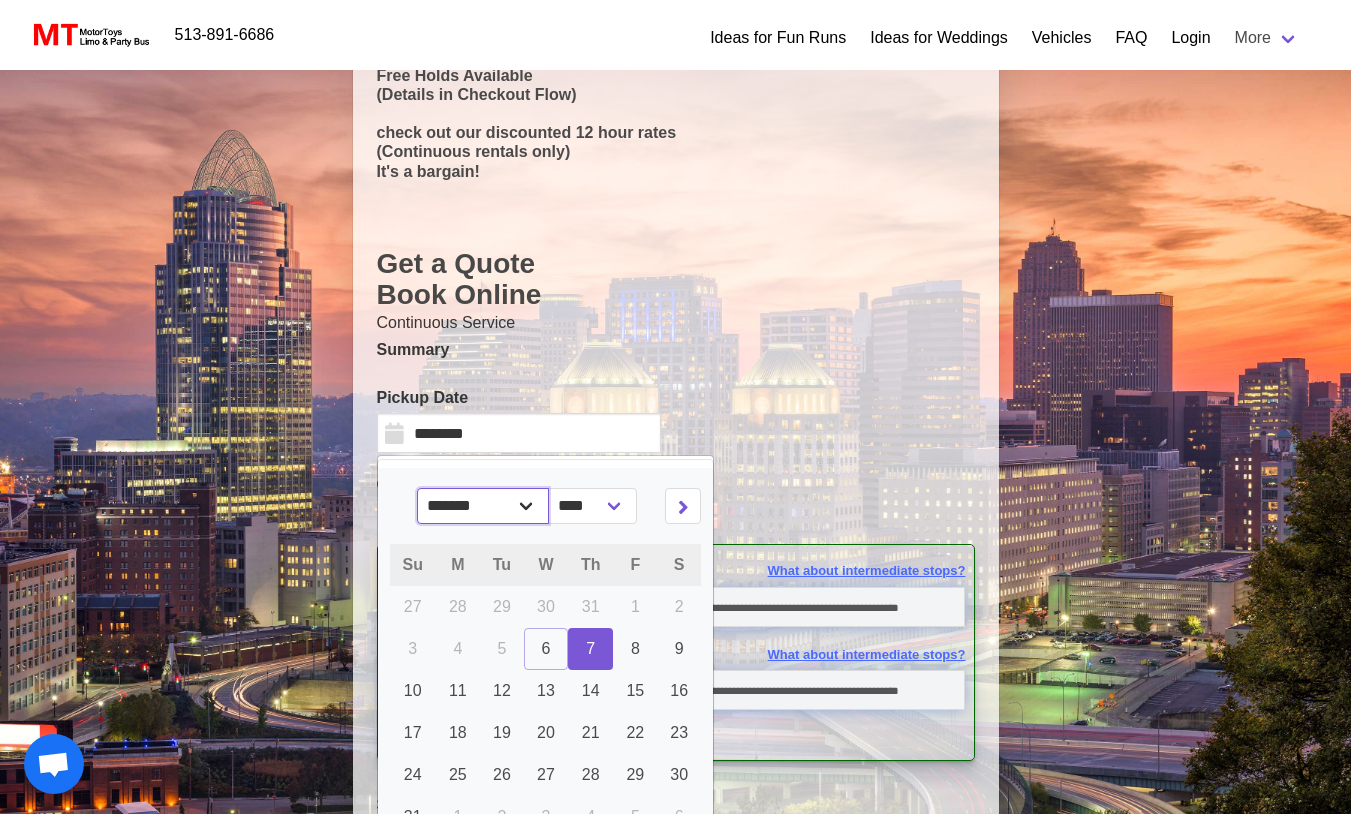 click on "******* ******** ***** ***** *** **** **** ****** ********* ******* ******** ********" at bounding box center (483, 506) 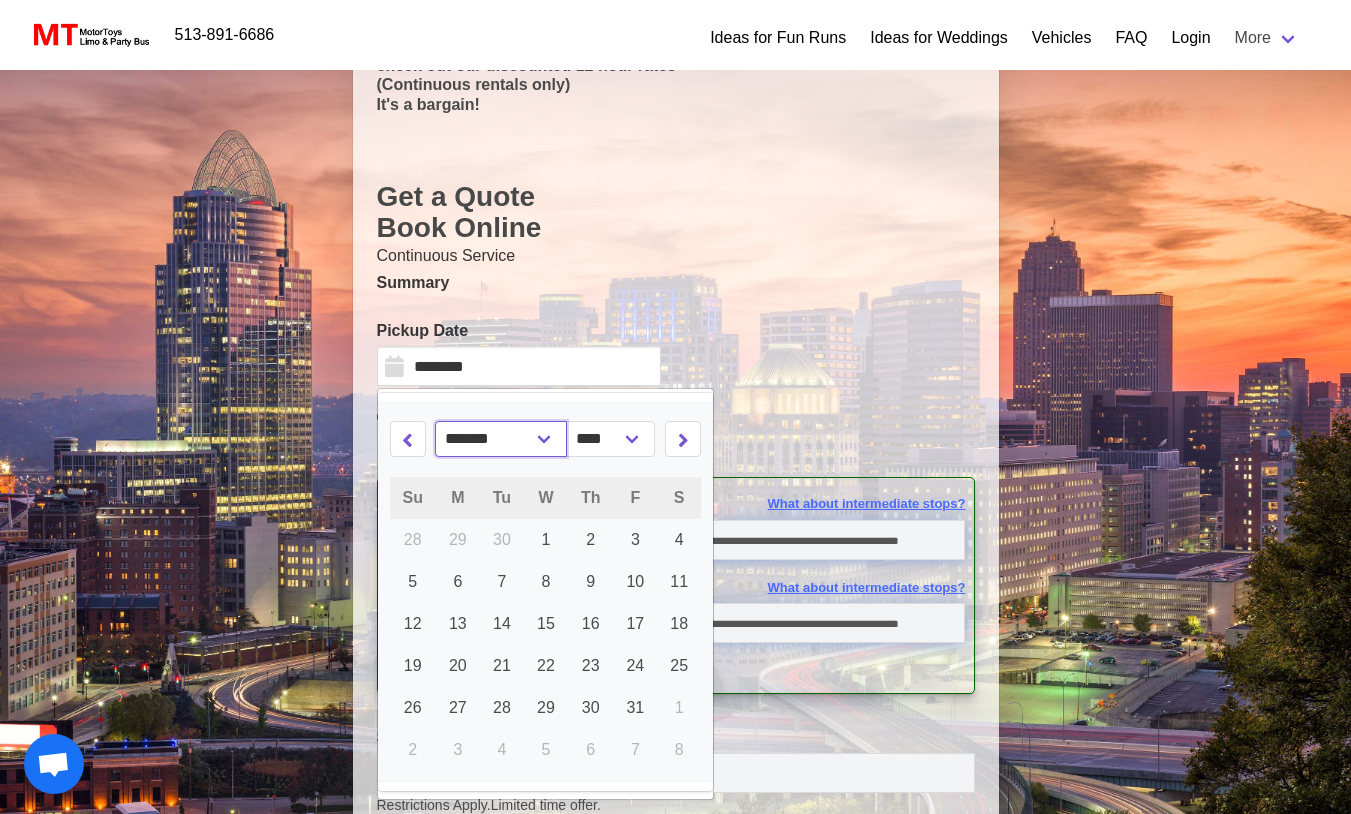 scroll, scrollTop: 186, scrollLeft: 0, axis: vertical 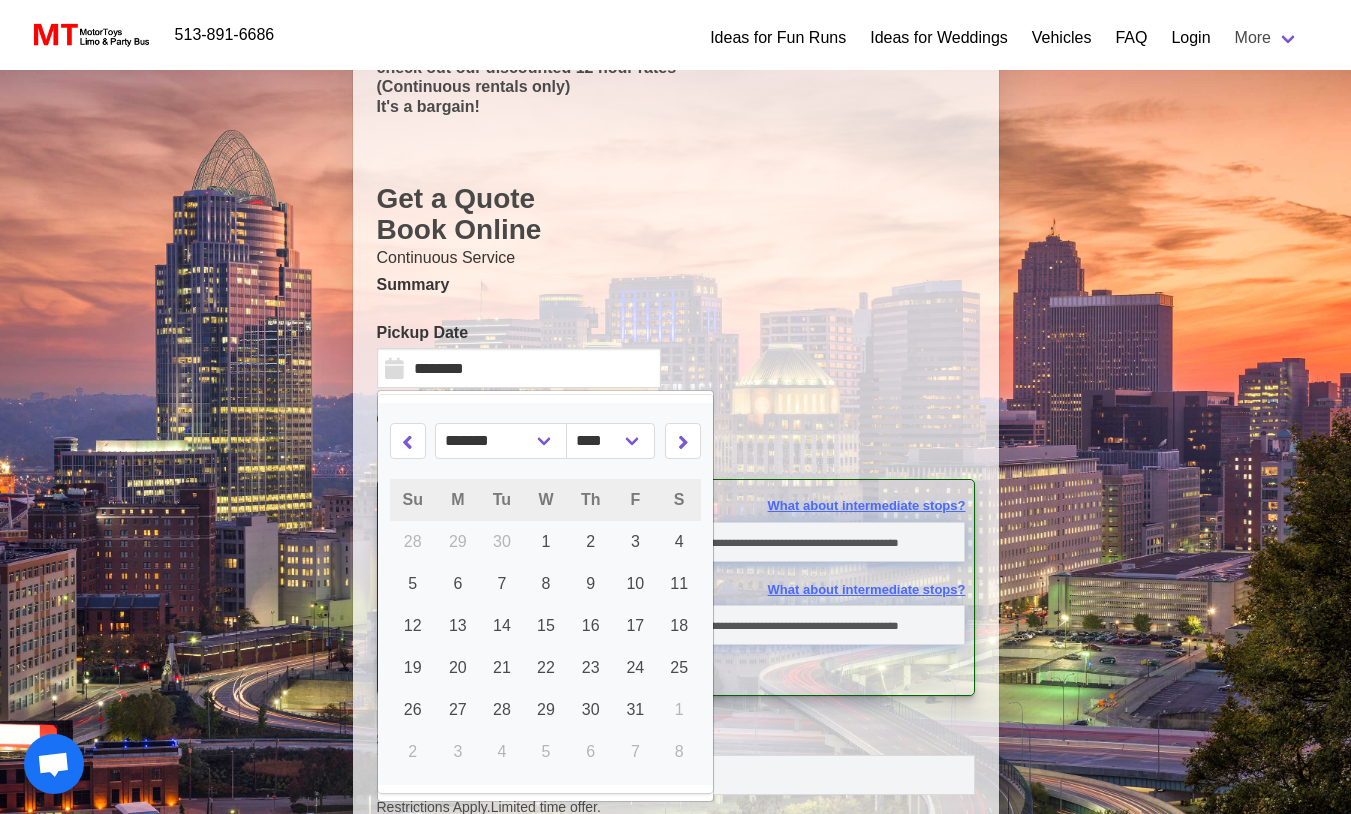click on "[DAY], [MONTH]-[DAY]-[YEAR] [TIME]" at bounding box center [546, 594] 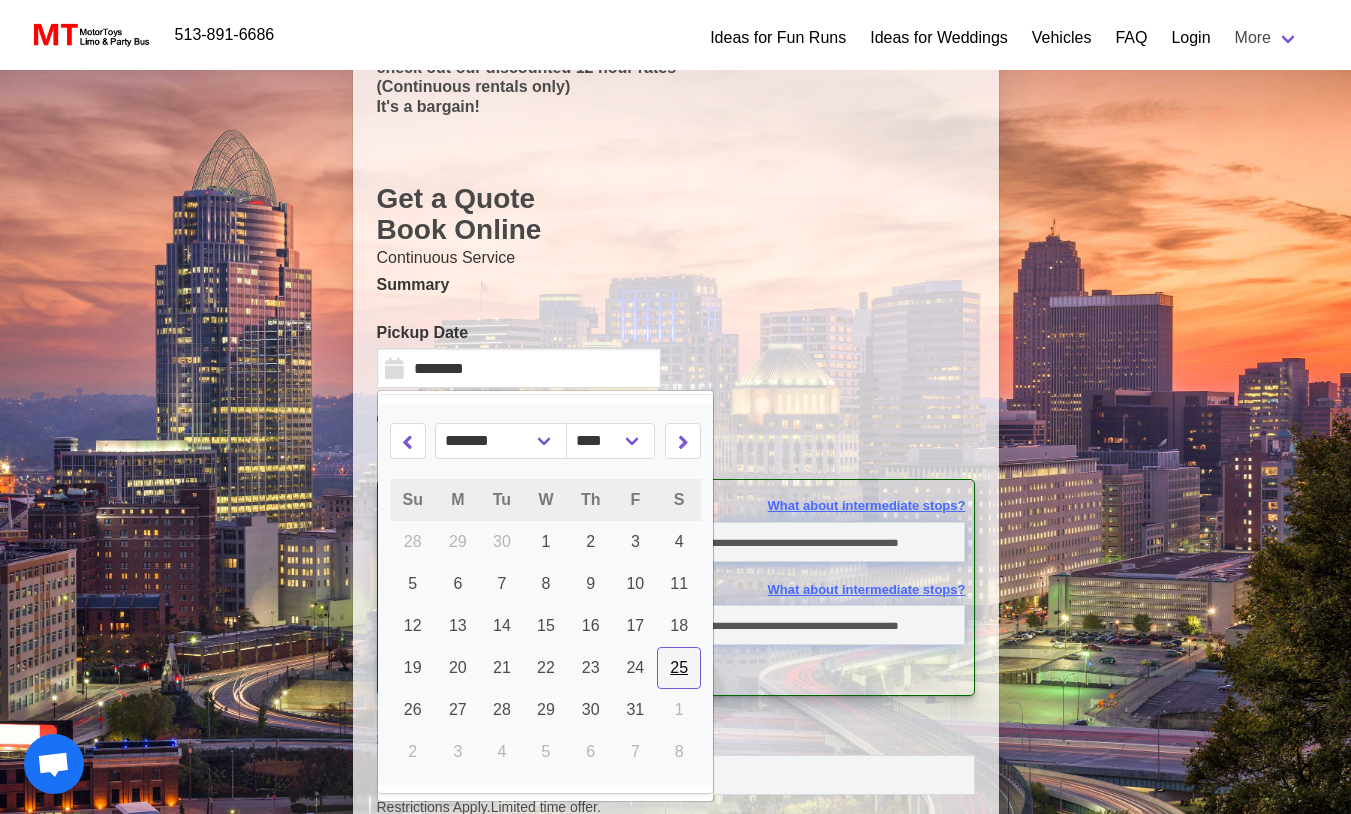 click on "25" at bounding box center [679, 668] 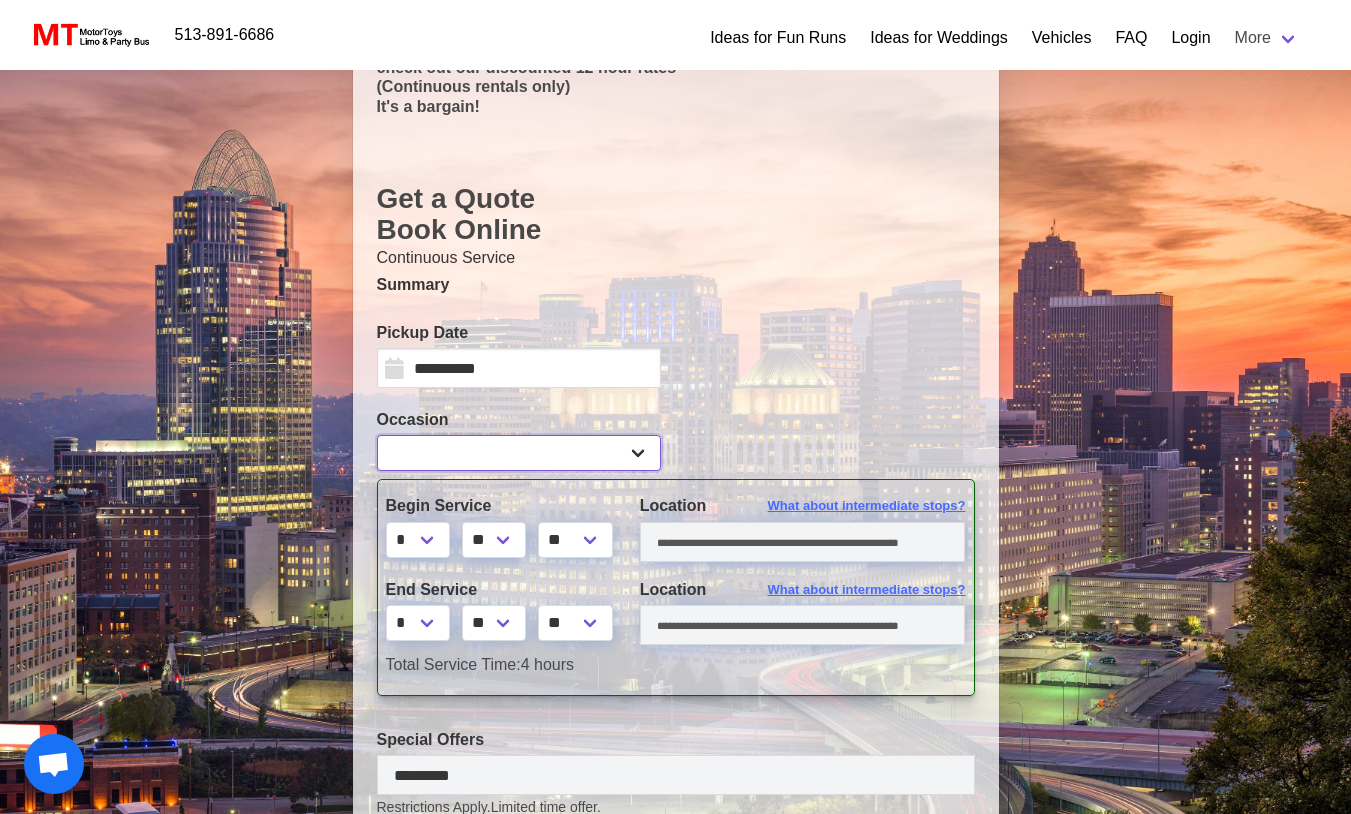 click on "**********" at bounding box center [519, 453] 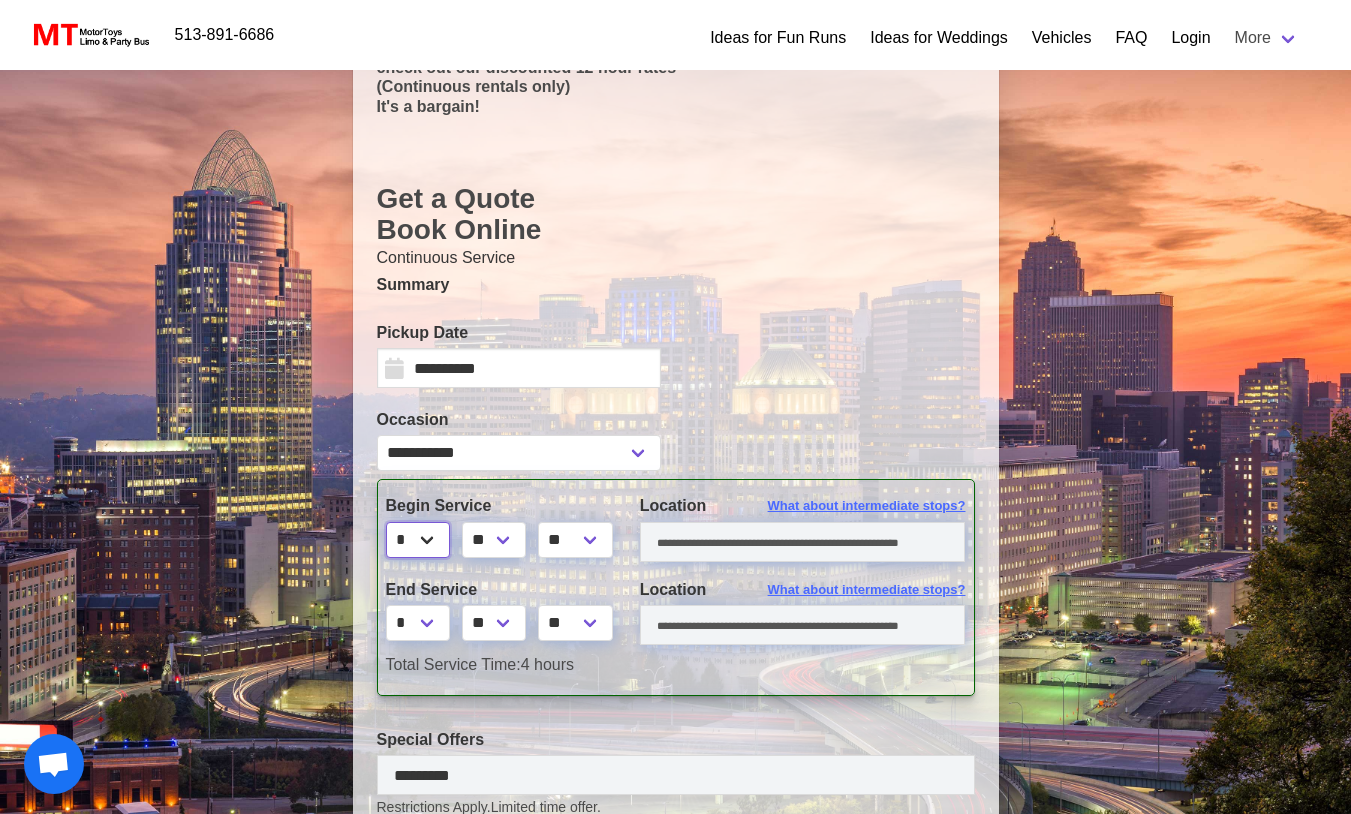 click on "* * * * * * * * * ** ** **" at bounding box center [418, 540] 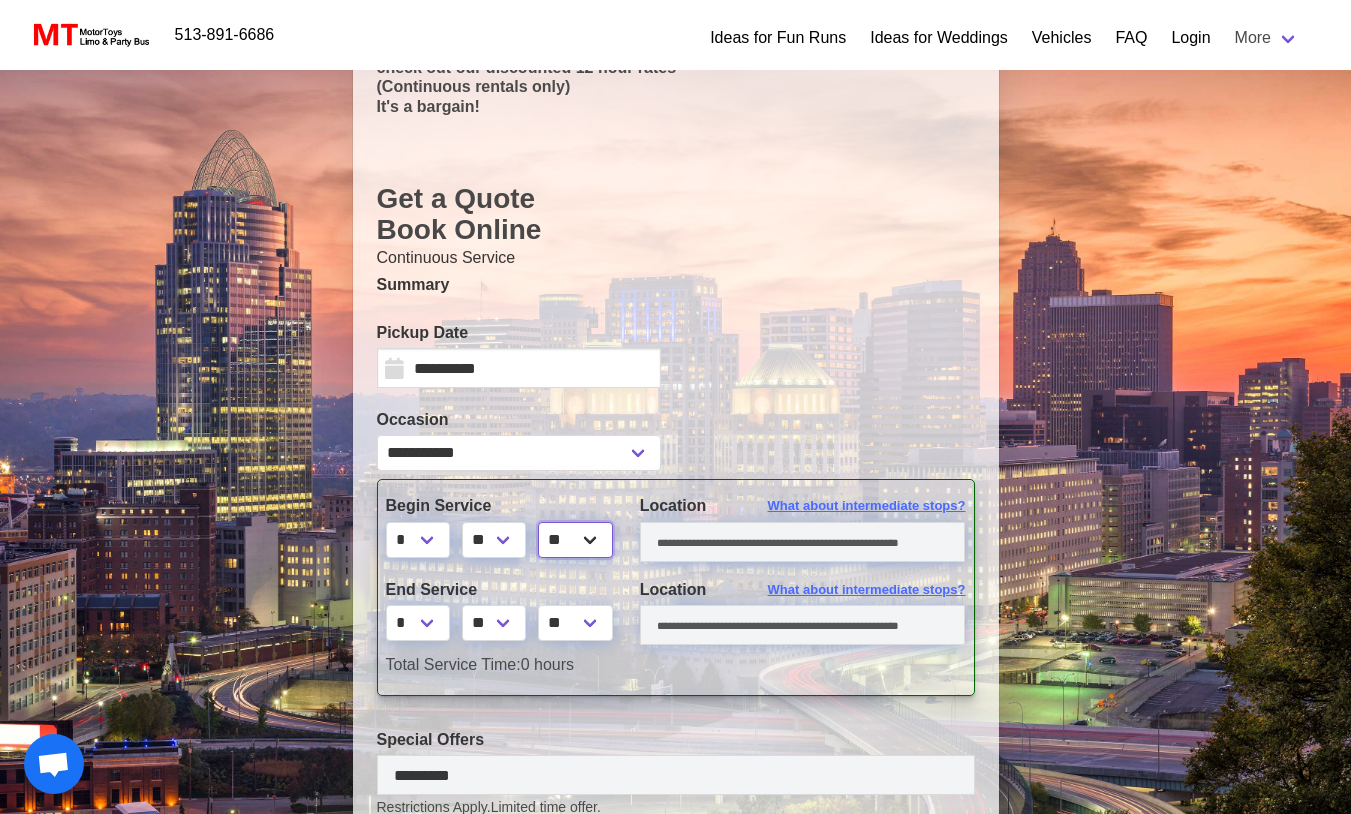 click on "**   **" at bounding box center [576, 540] 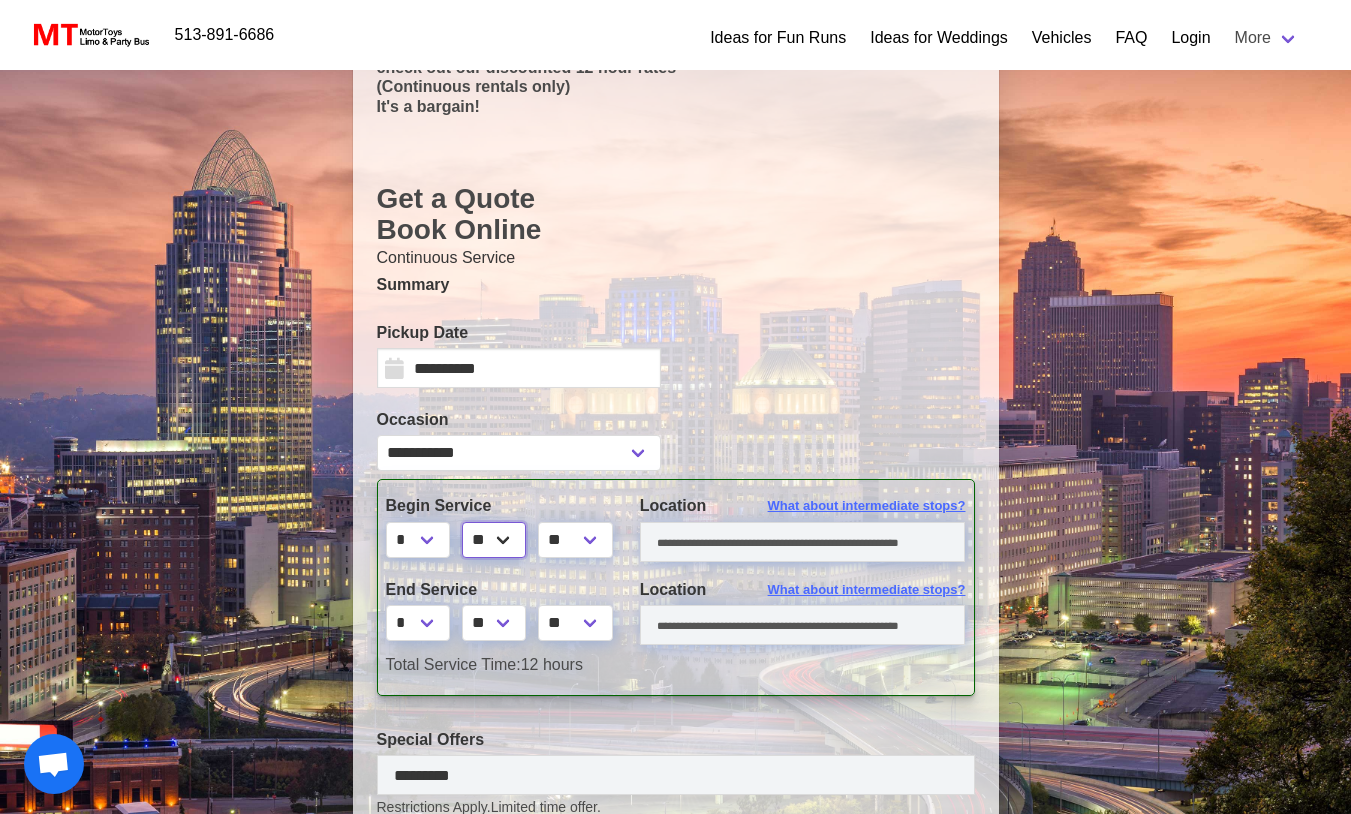 click on "** ** ** **" at bounding box center [494, 540] 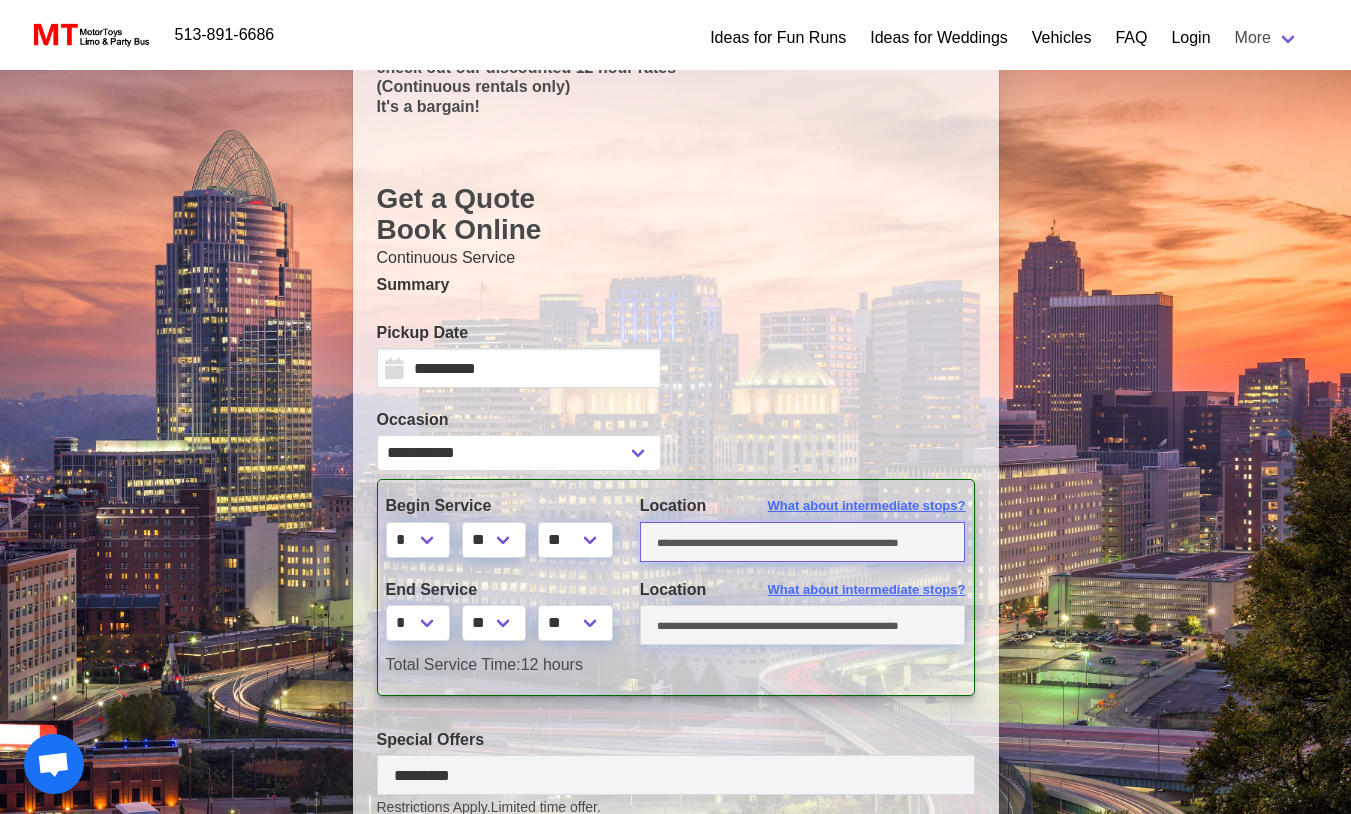 click at bounding box center (803, 542) 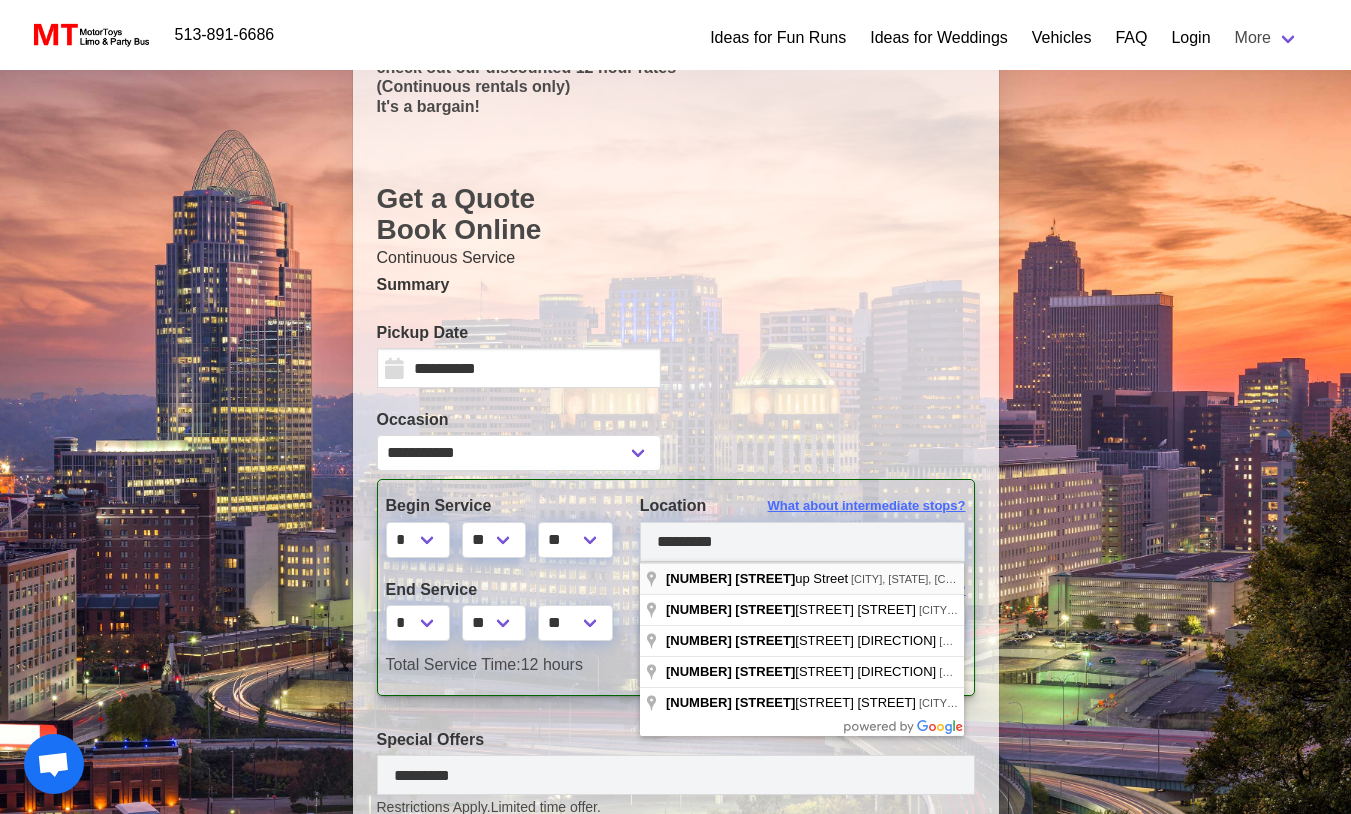type on "**********" 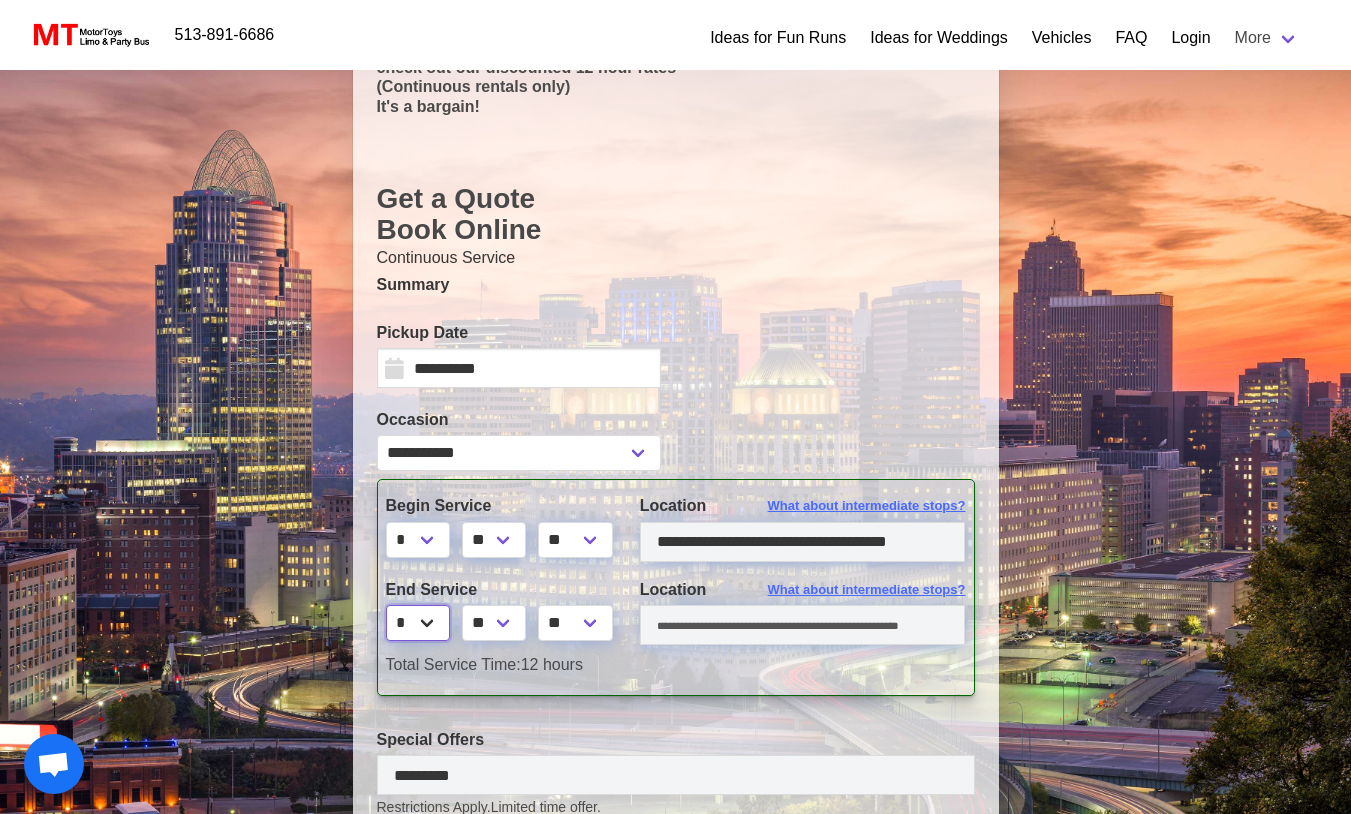 click on "* * * * * * * * * ** ** **" at bounding box center [418, 623] 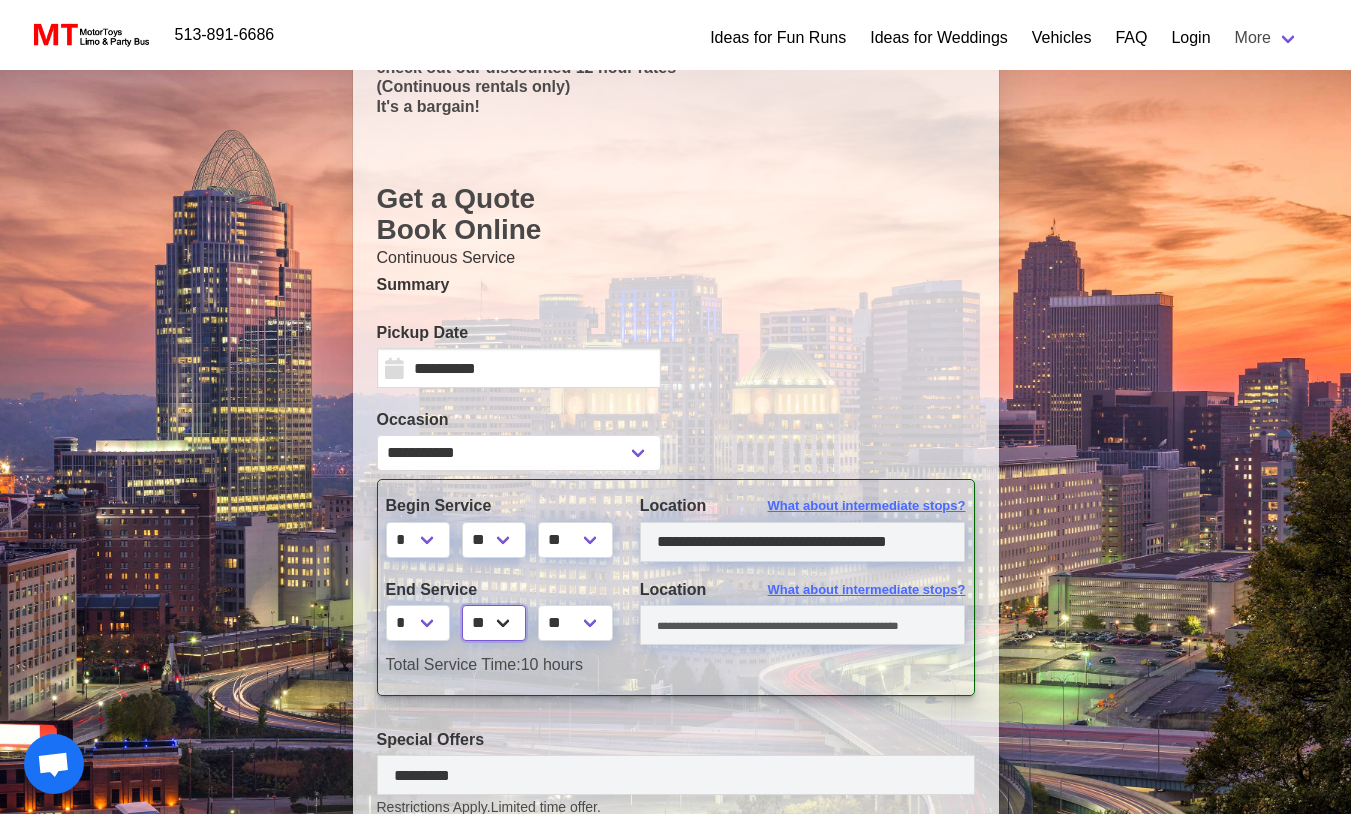 click on "** ** ** **" at bounding box center (494, 623) 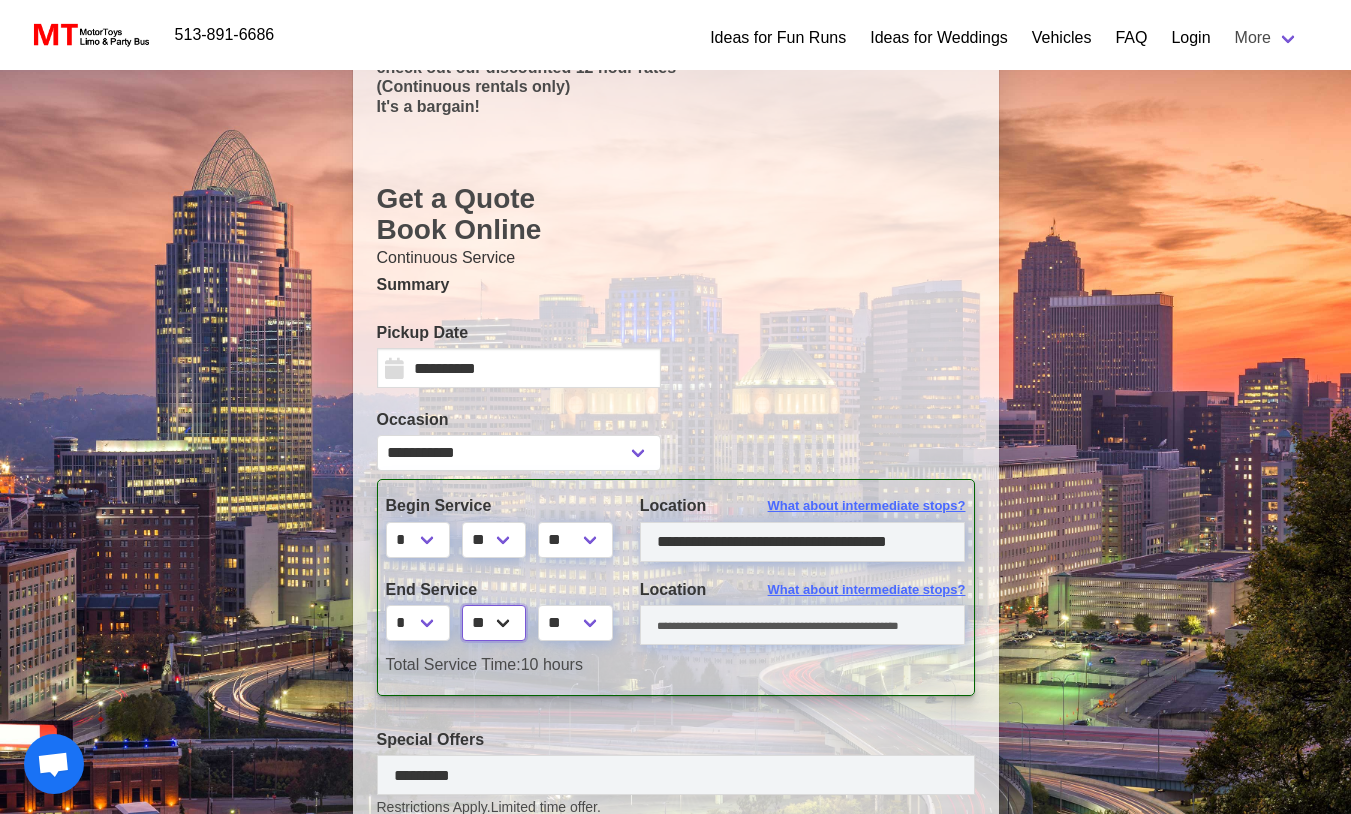 select on "*" 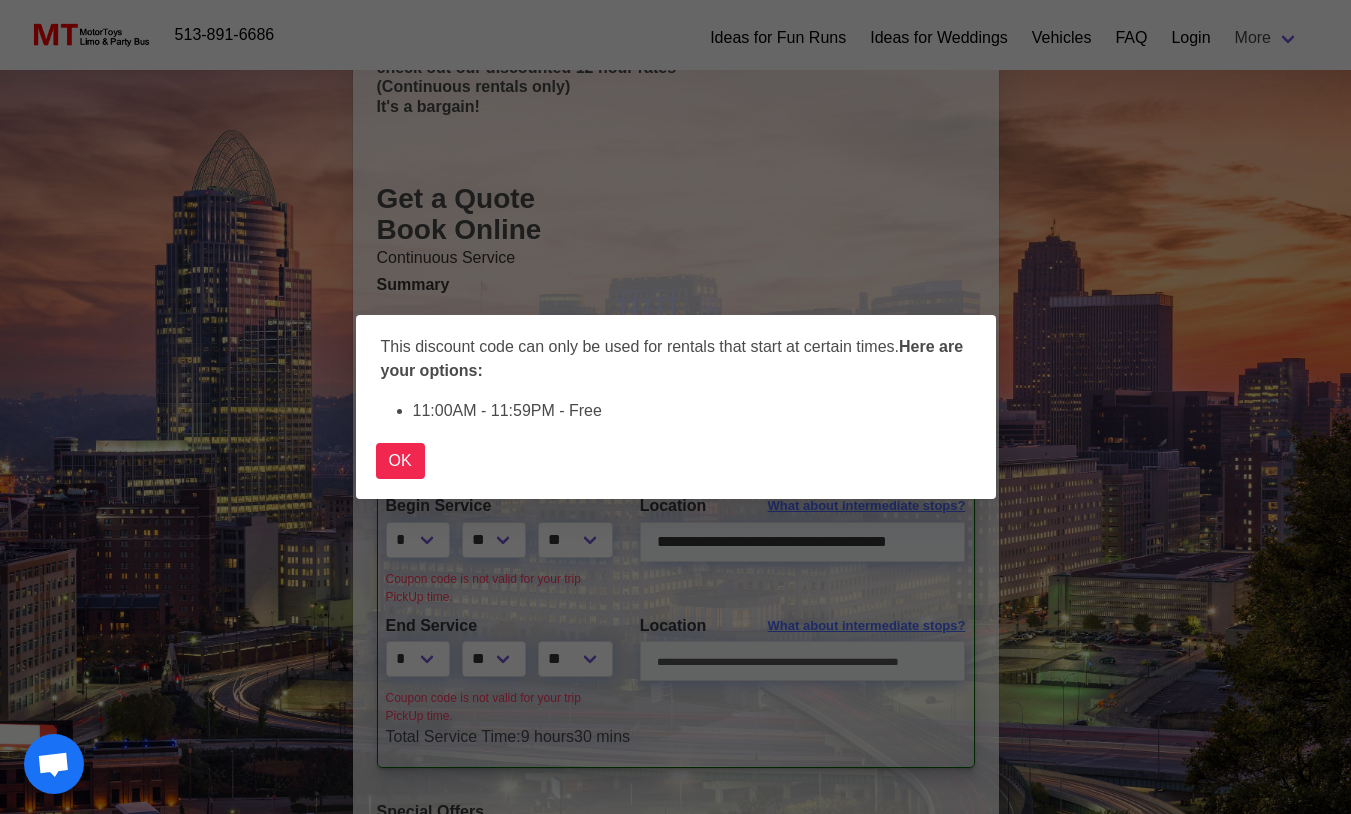 click on "[TIME] - Free" at bounding box center [675, 407] 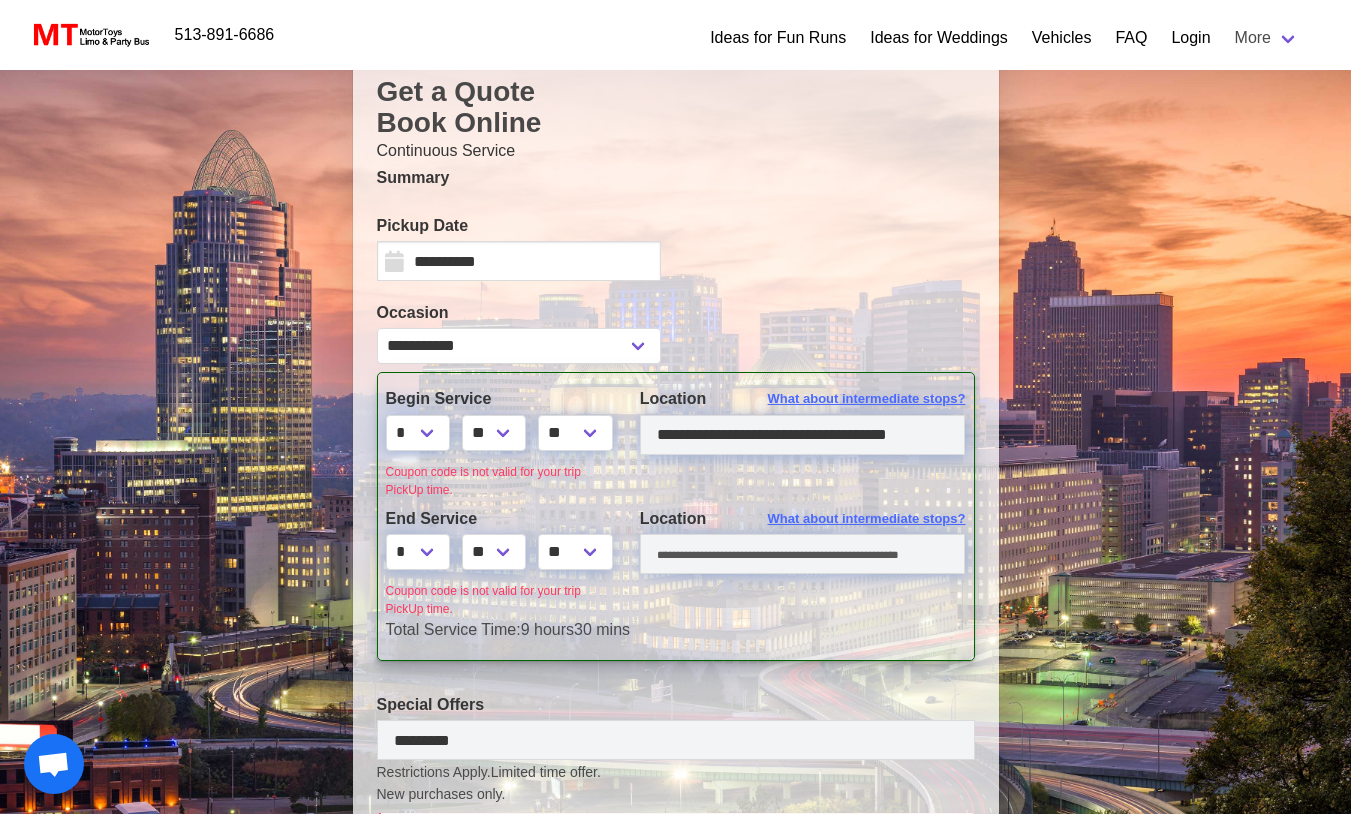 scroll, scrollTop: 304, scrollLeft: 0, axis: vertical 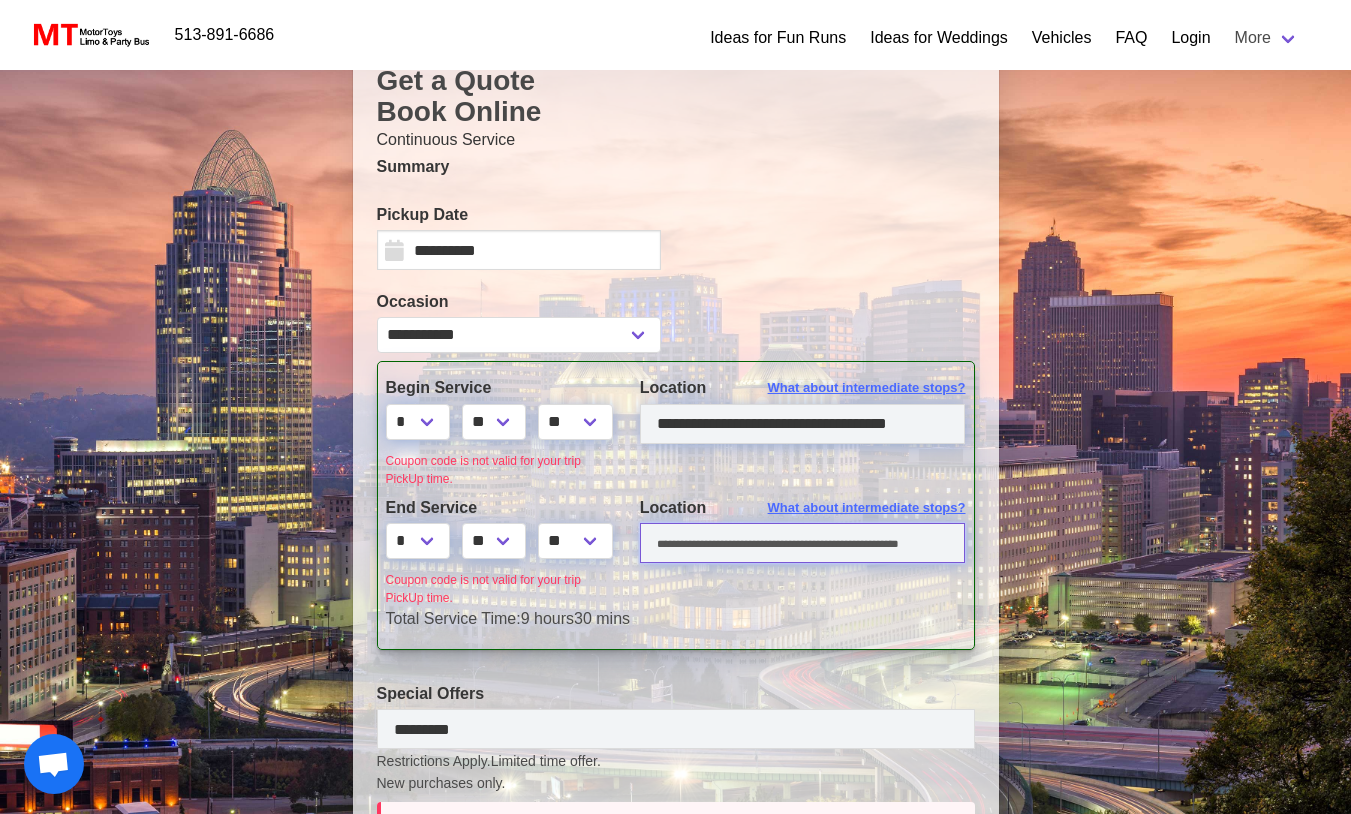 click at bounding box center [803, 543] 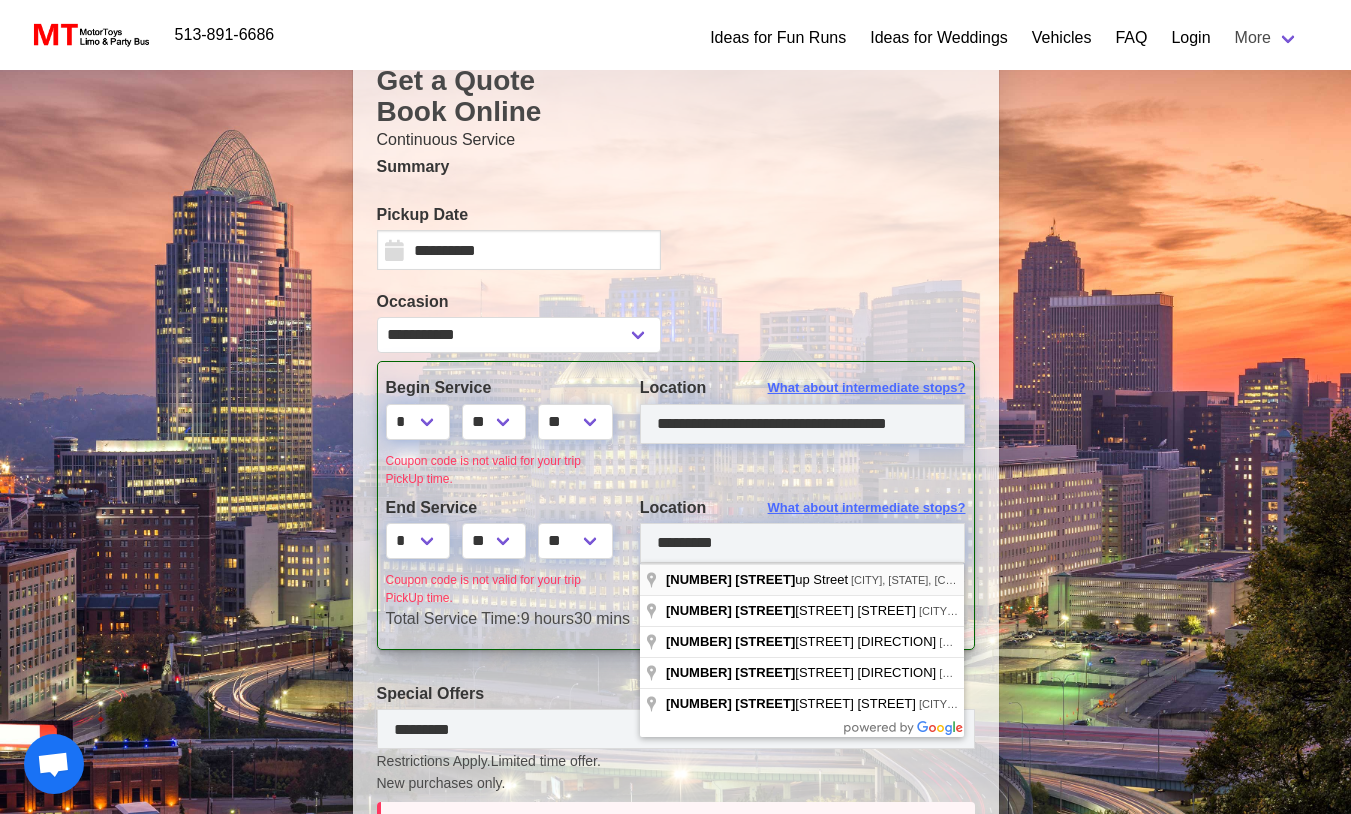 type on "**********" 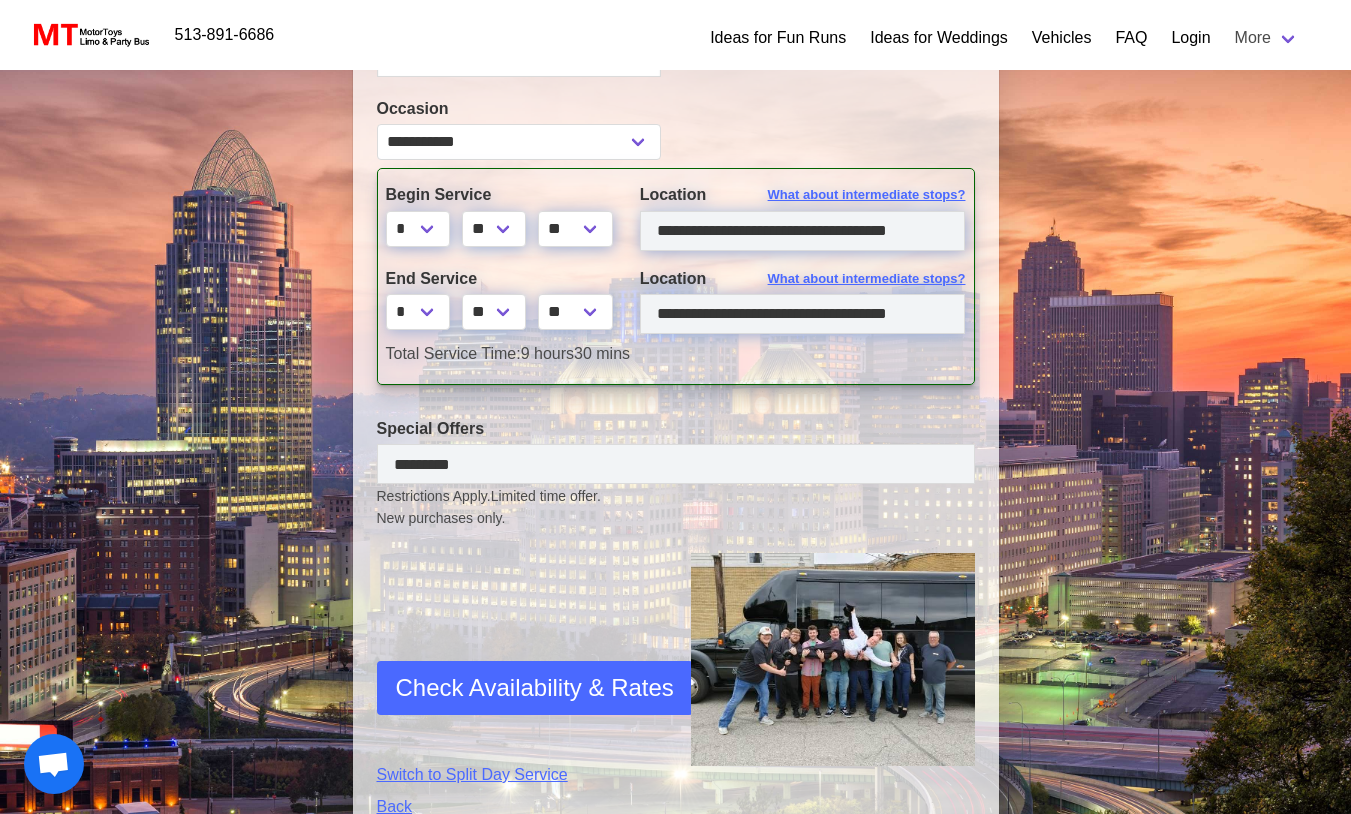 scroll, scrollTop: 505, scrollLeft: 0, axis: vertical 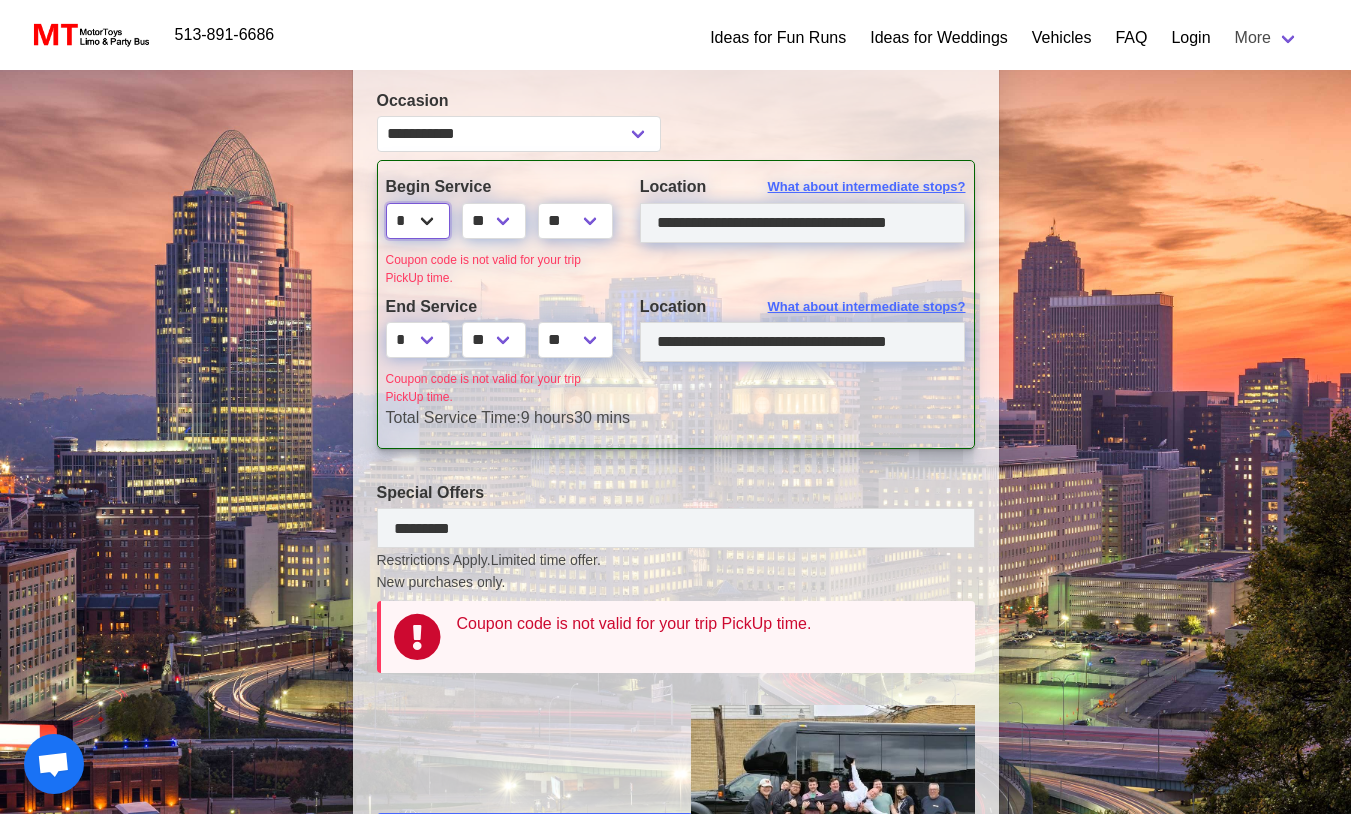 click on "* * * * * * * * * ** ** **" at bounding box center (418, 221) 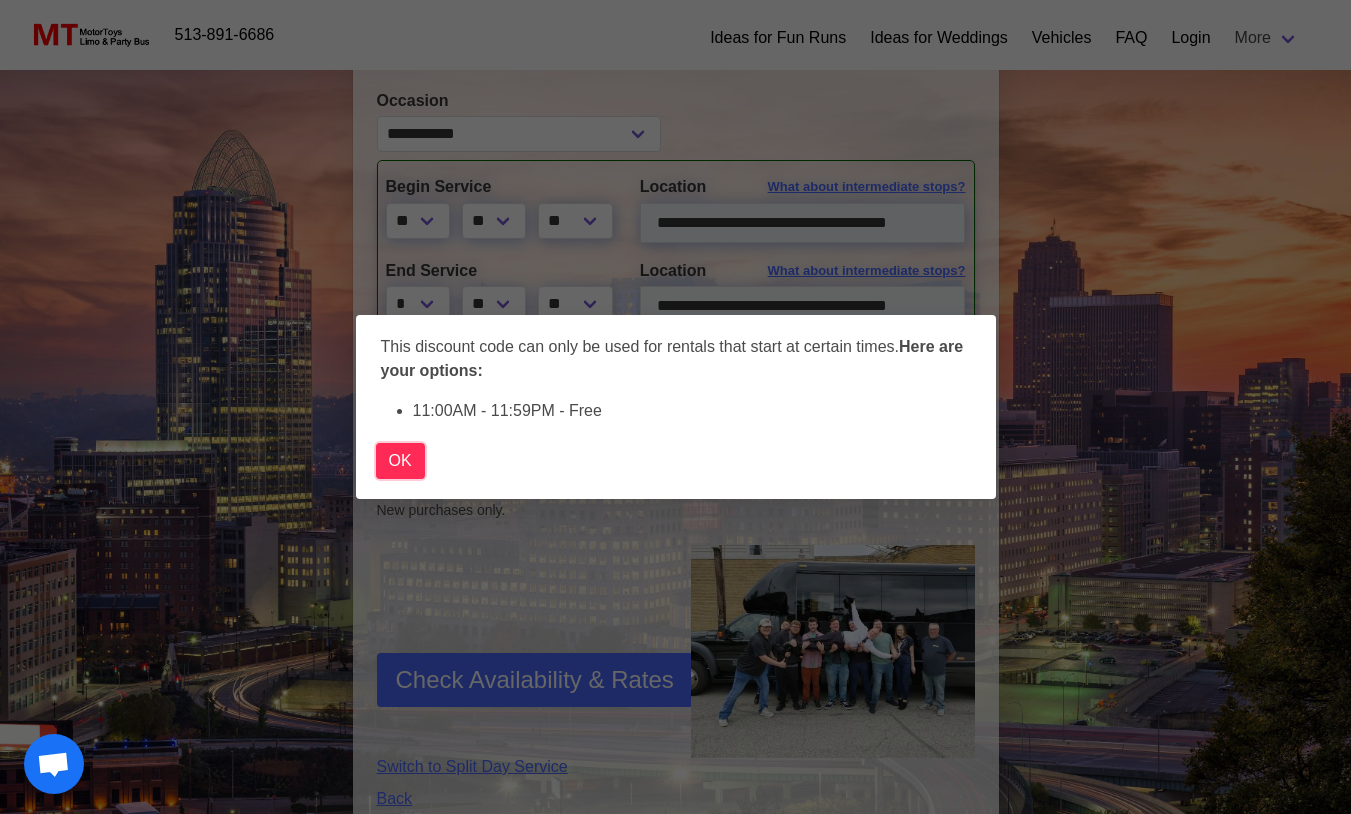 click on "OK" at bounding box center [400, 461] 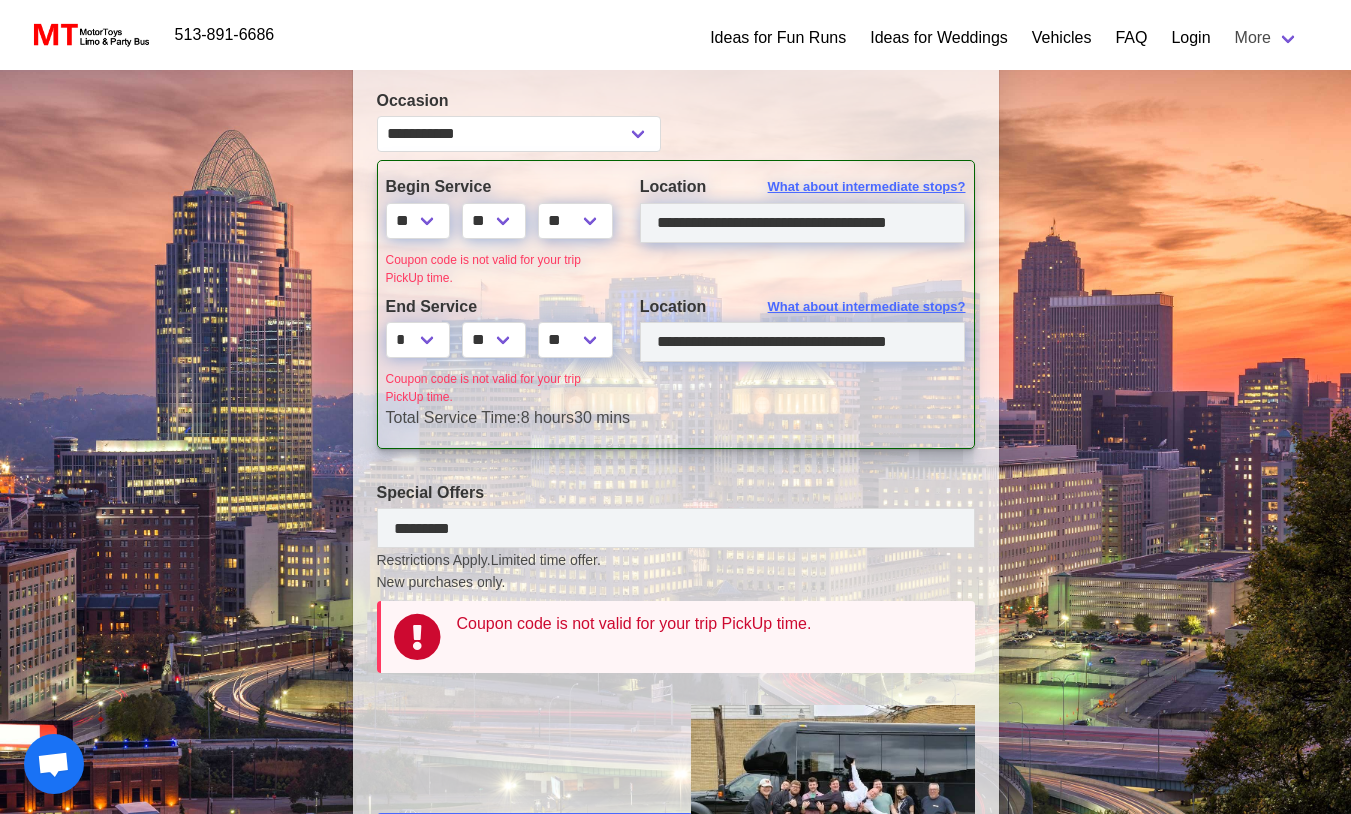 click on "[NUMBER] [STREET], [CITY], [STATE]" at bounding box center [676, 458] 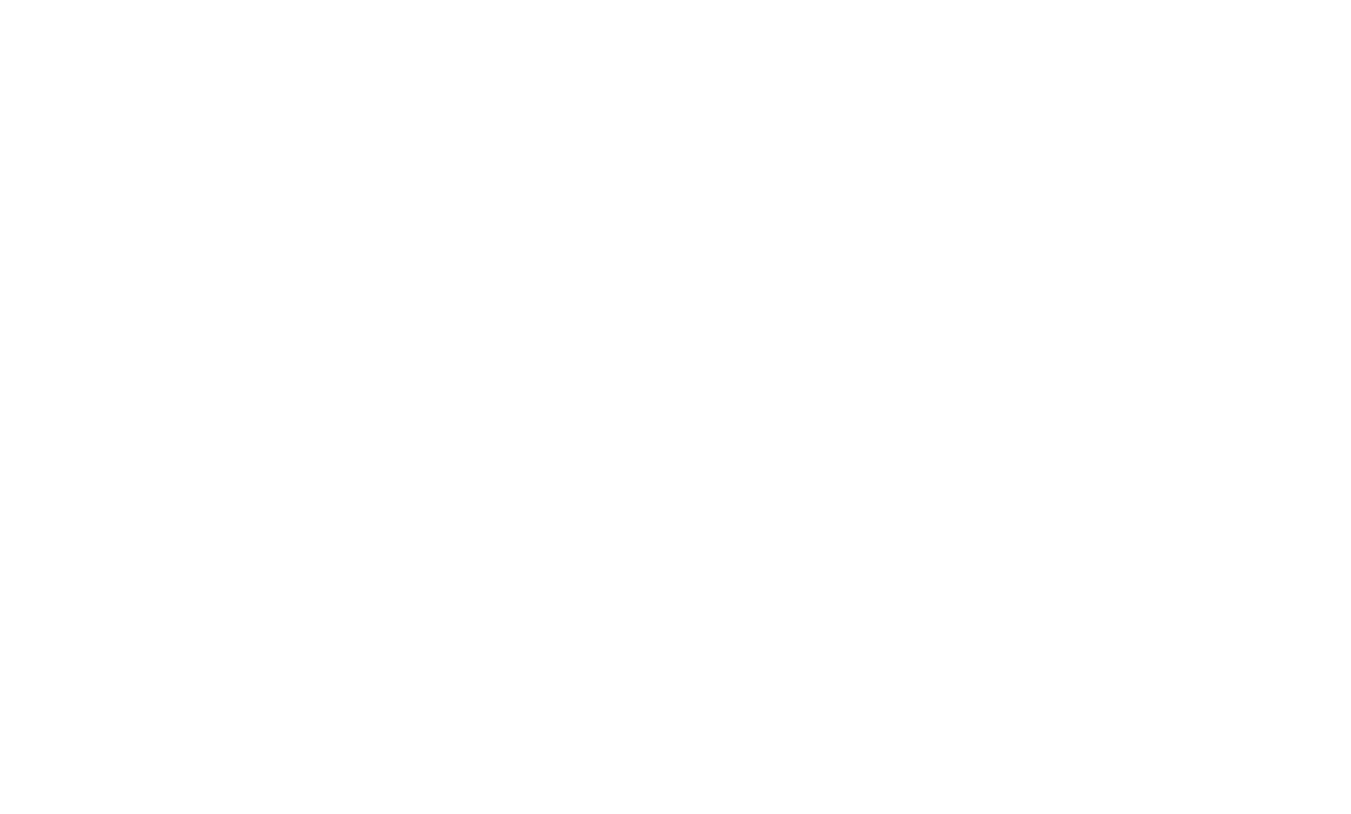 scroll, scrollTop: 0, scrollLeft: 0, axis: both 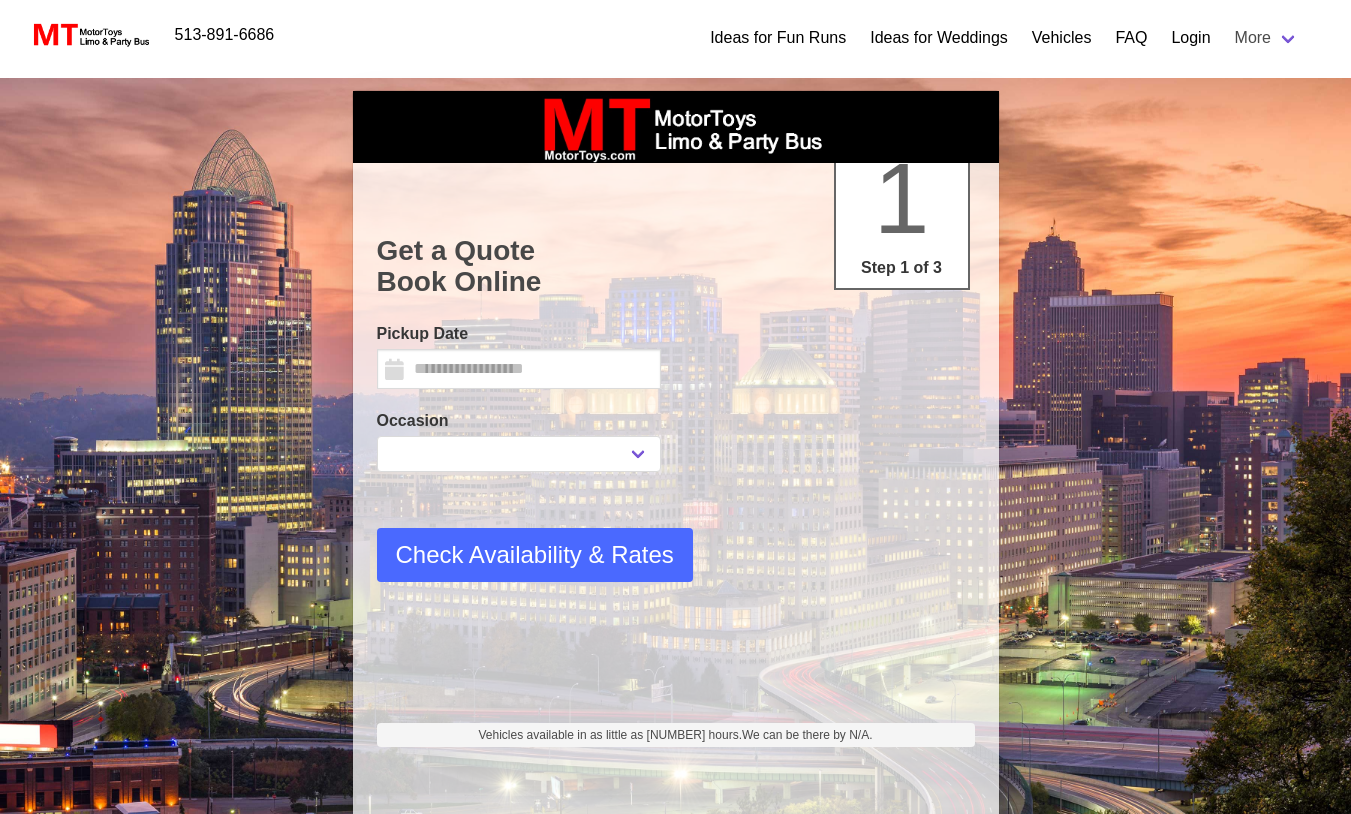 select 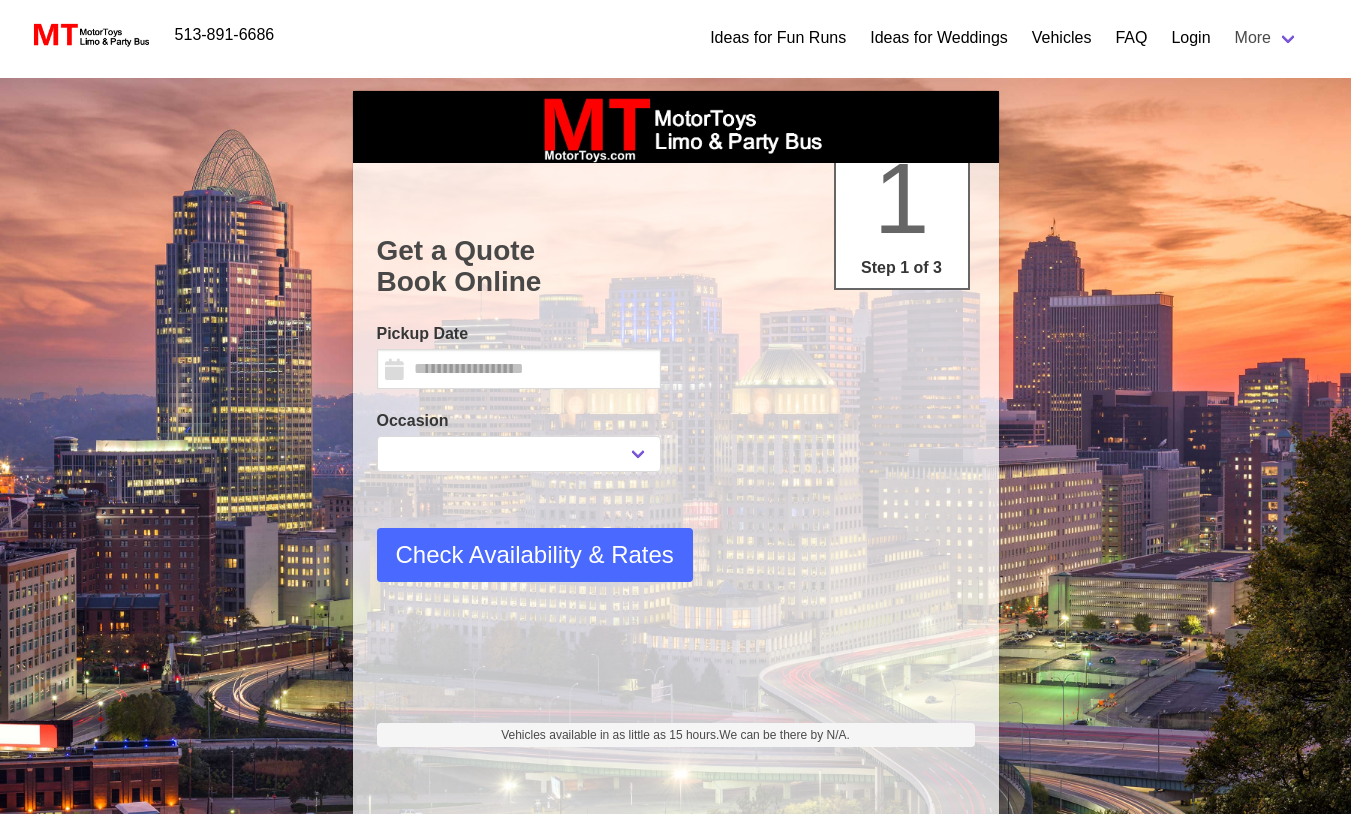 type on "********" 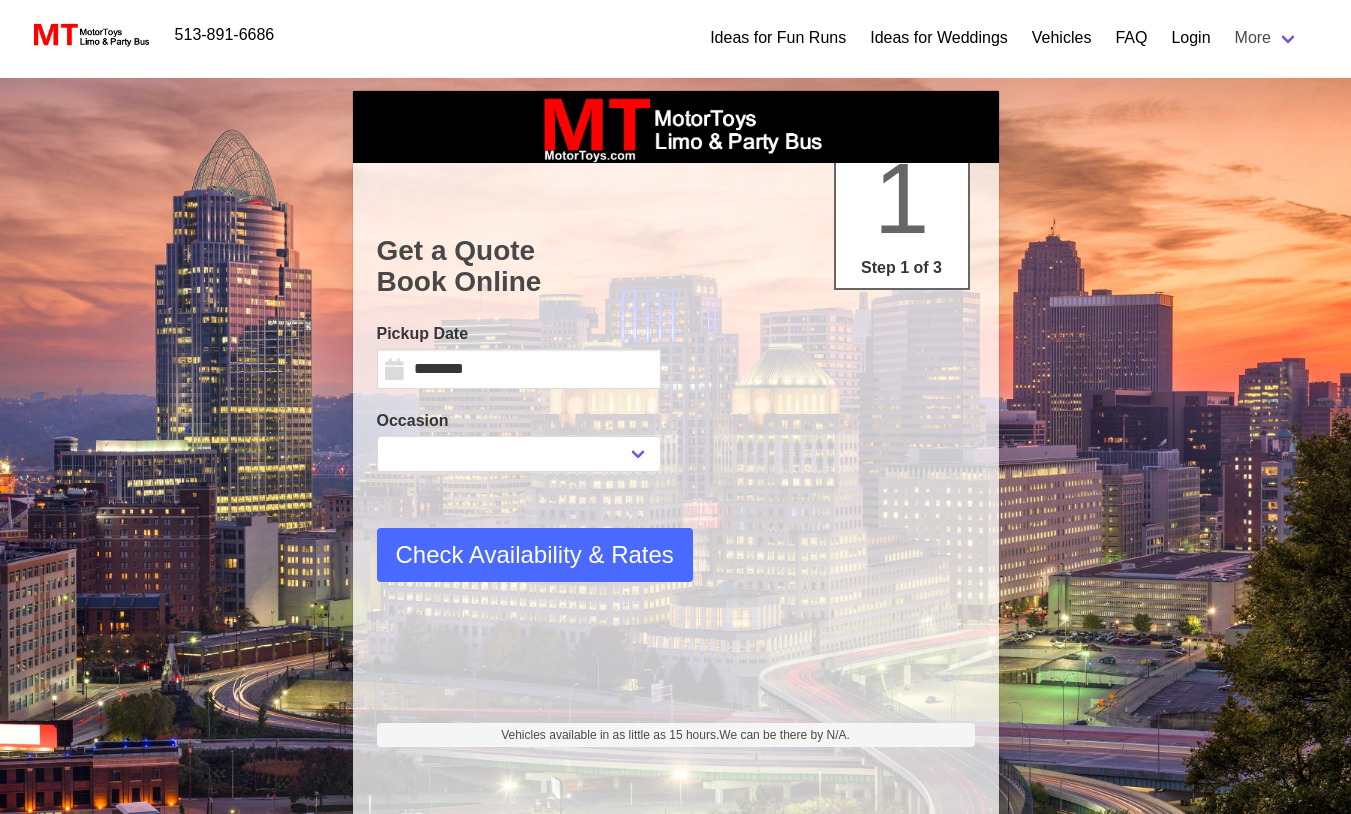 select 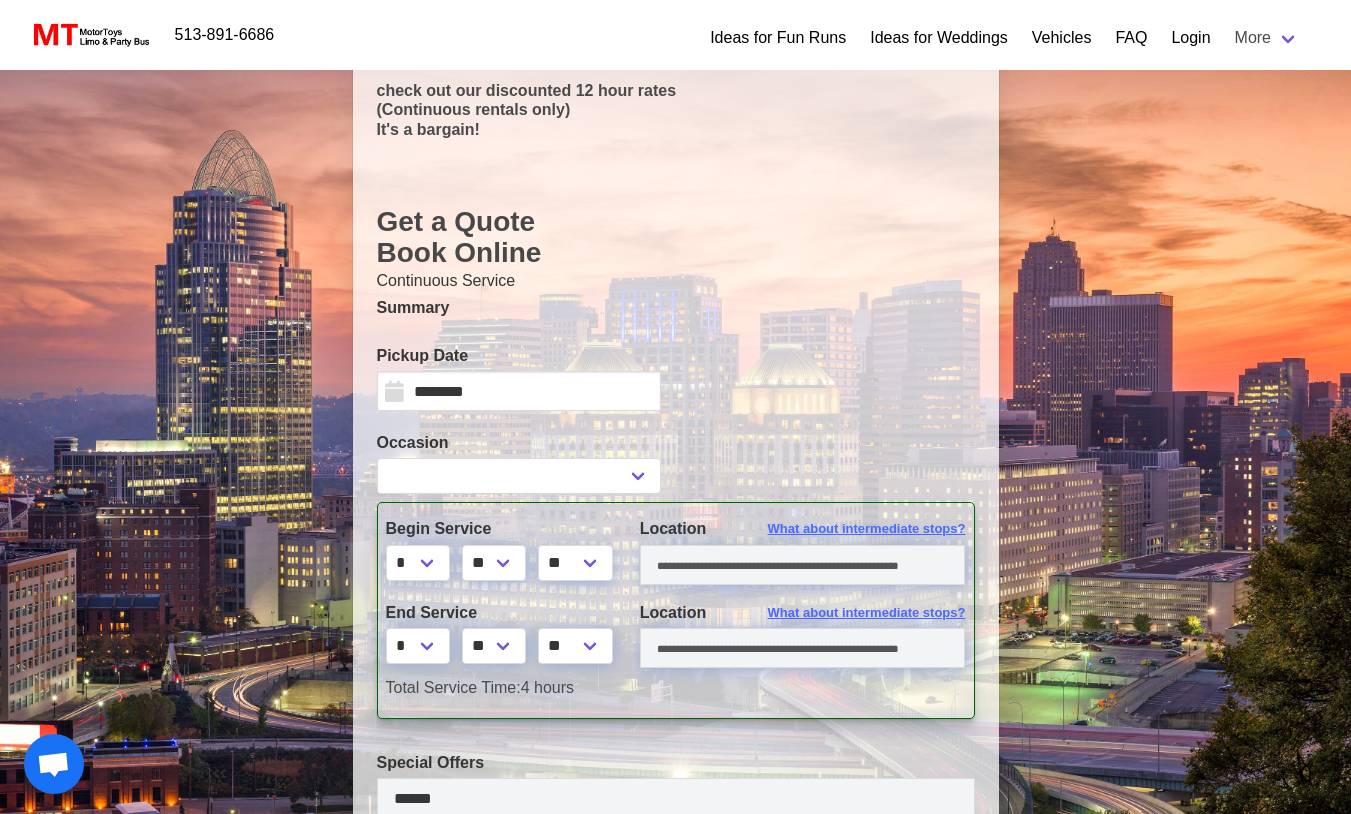 scroll, scrollTop: 164, scrollLeft: 0, axis: vertical 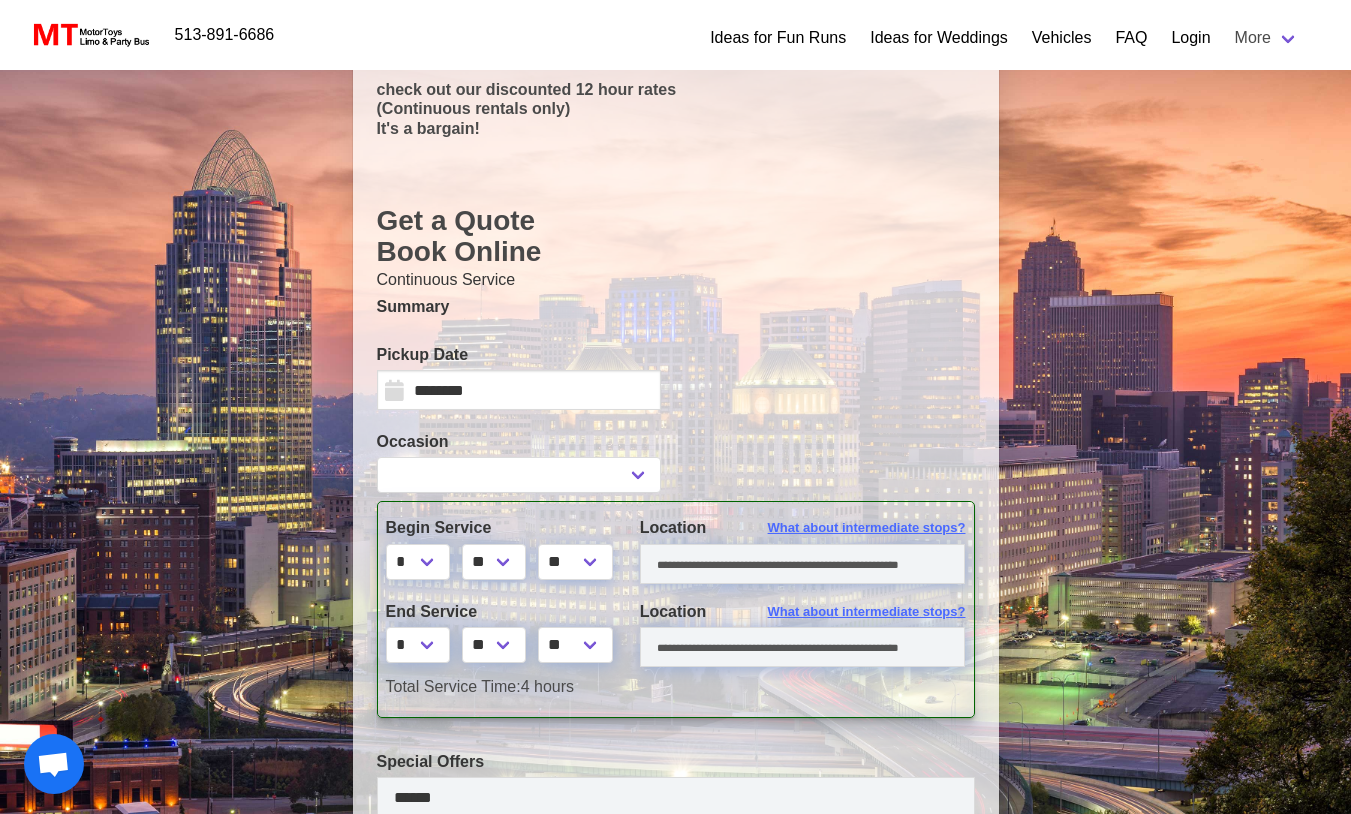 select 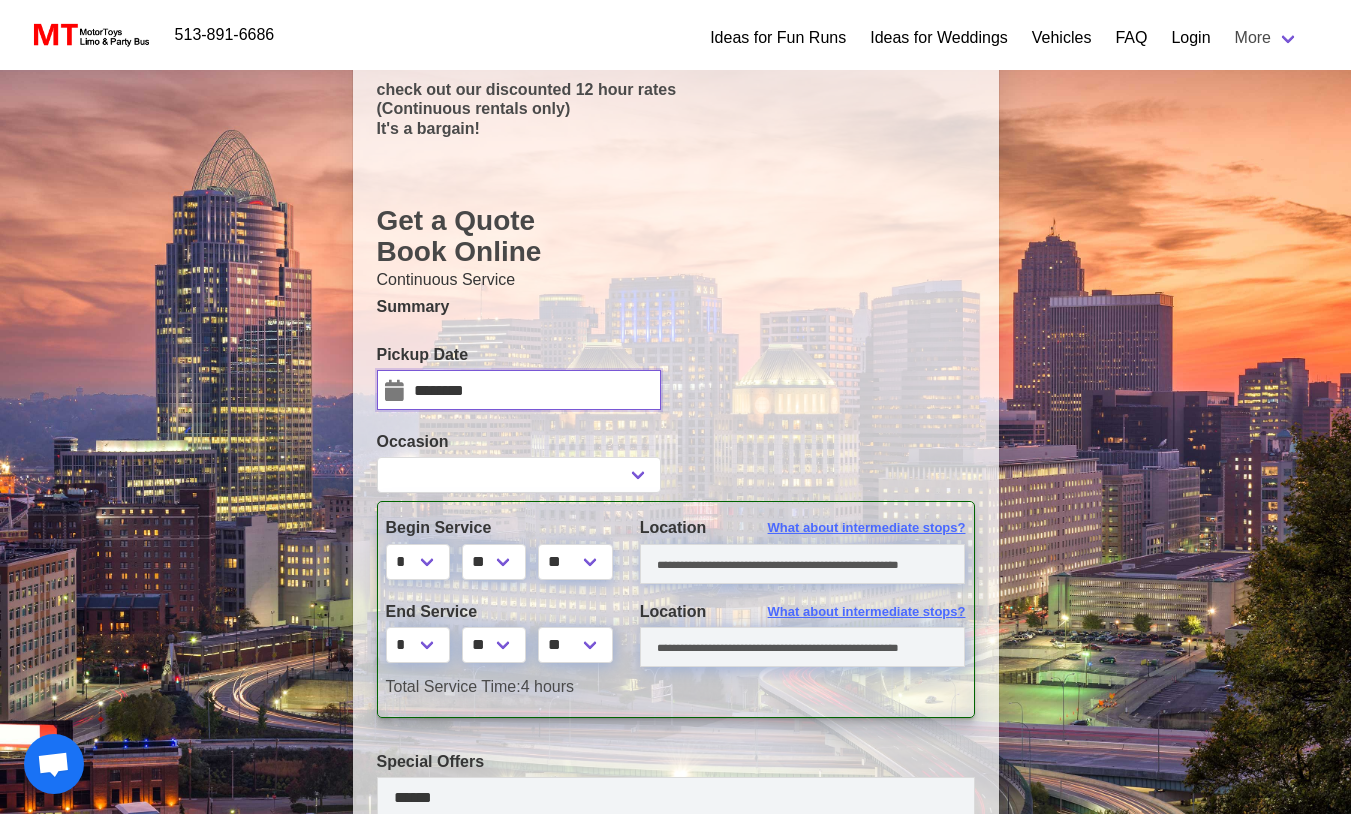 click on "********" at bounding box center [519, 390] 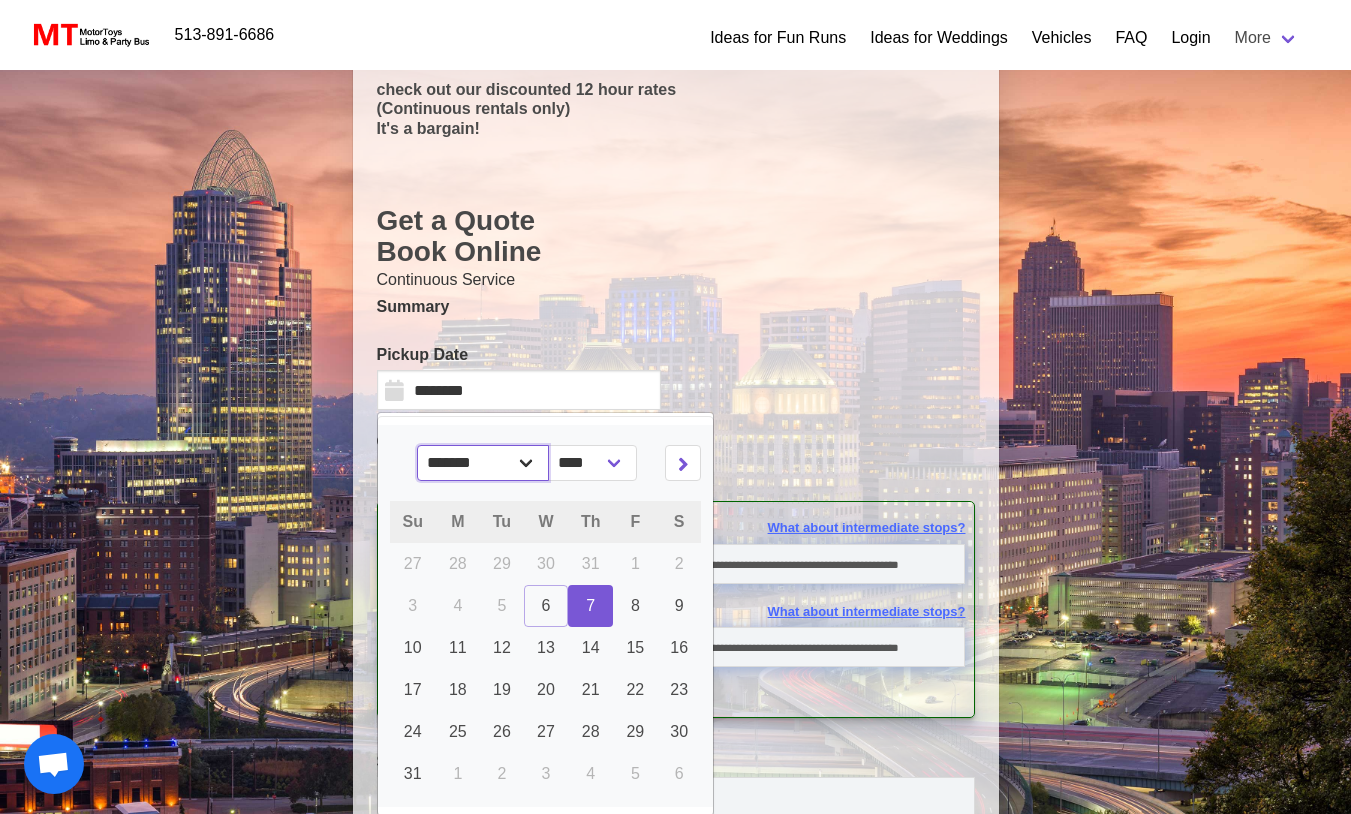 click on "******* ******** ***** ***** *** **** **** ****** ********* ******* ******** ********" at bounding box center [483, 463] 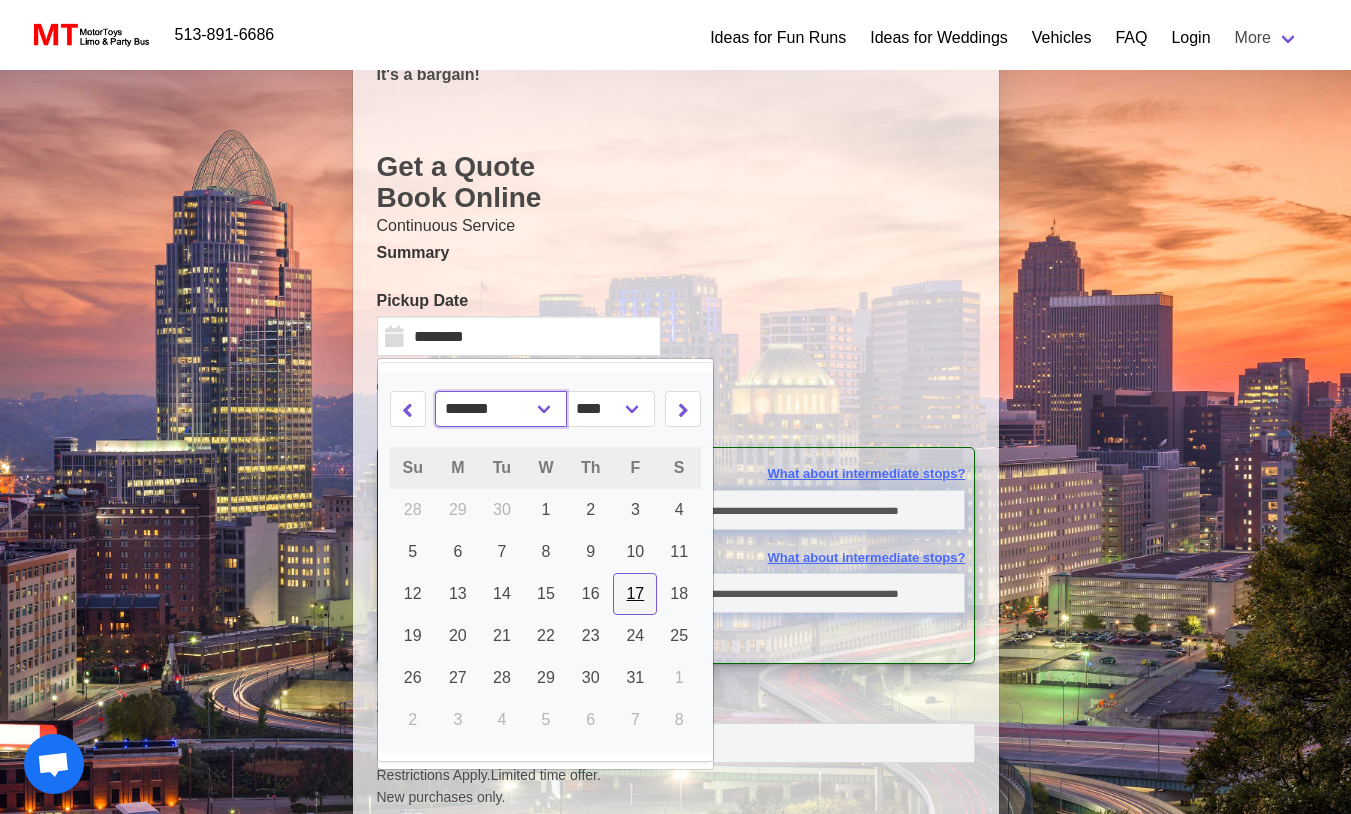 scroll, scrollTop: 220, scrollLeft: 0, axis: vertical 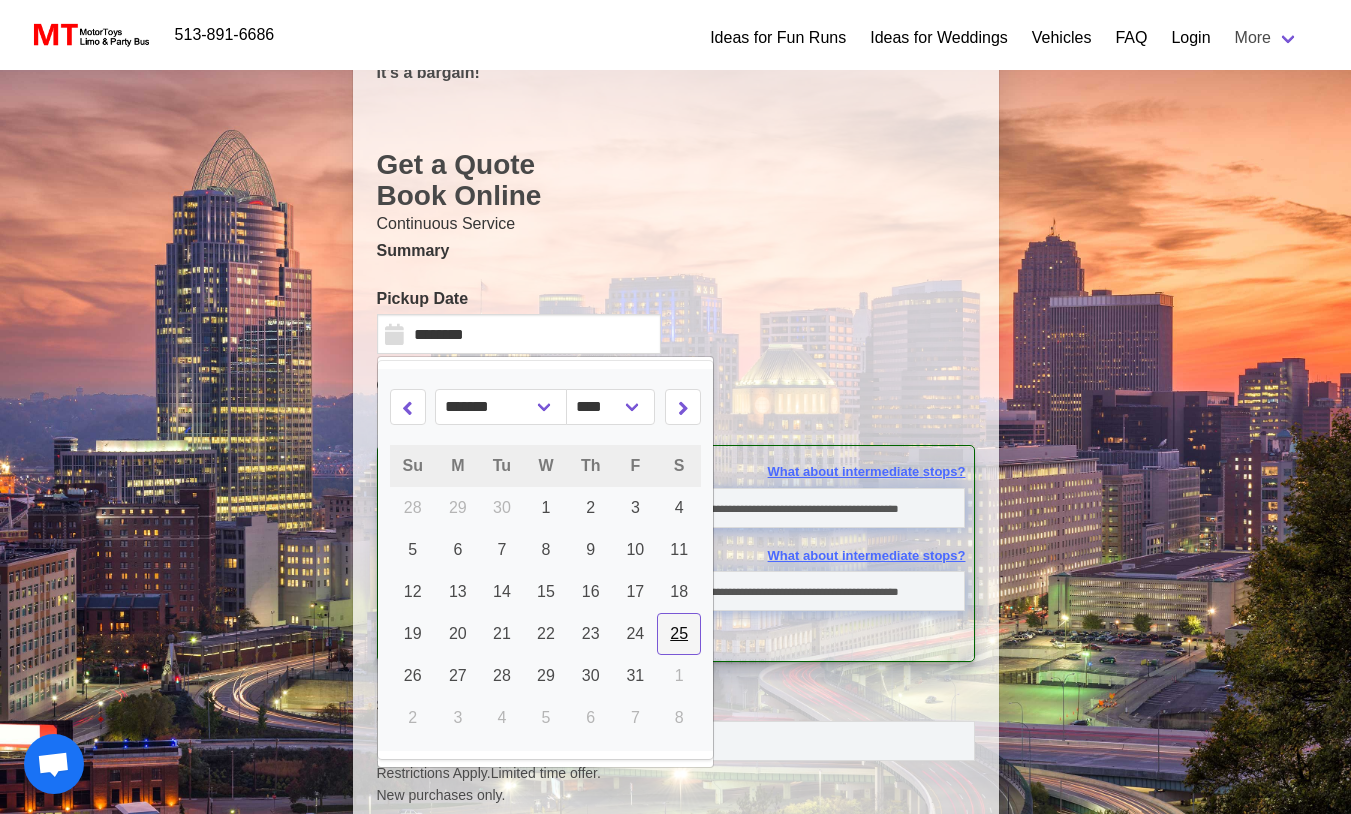 click on "25" at bounding box center (679, 633) 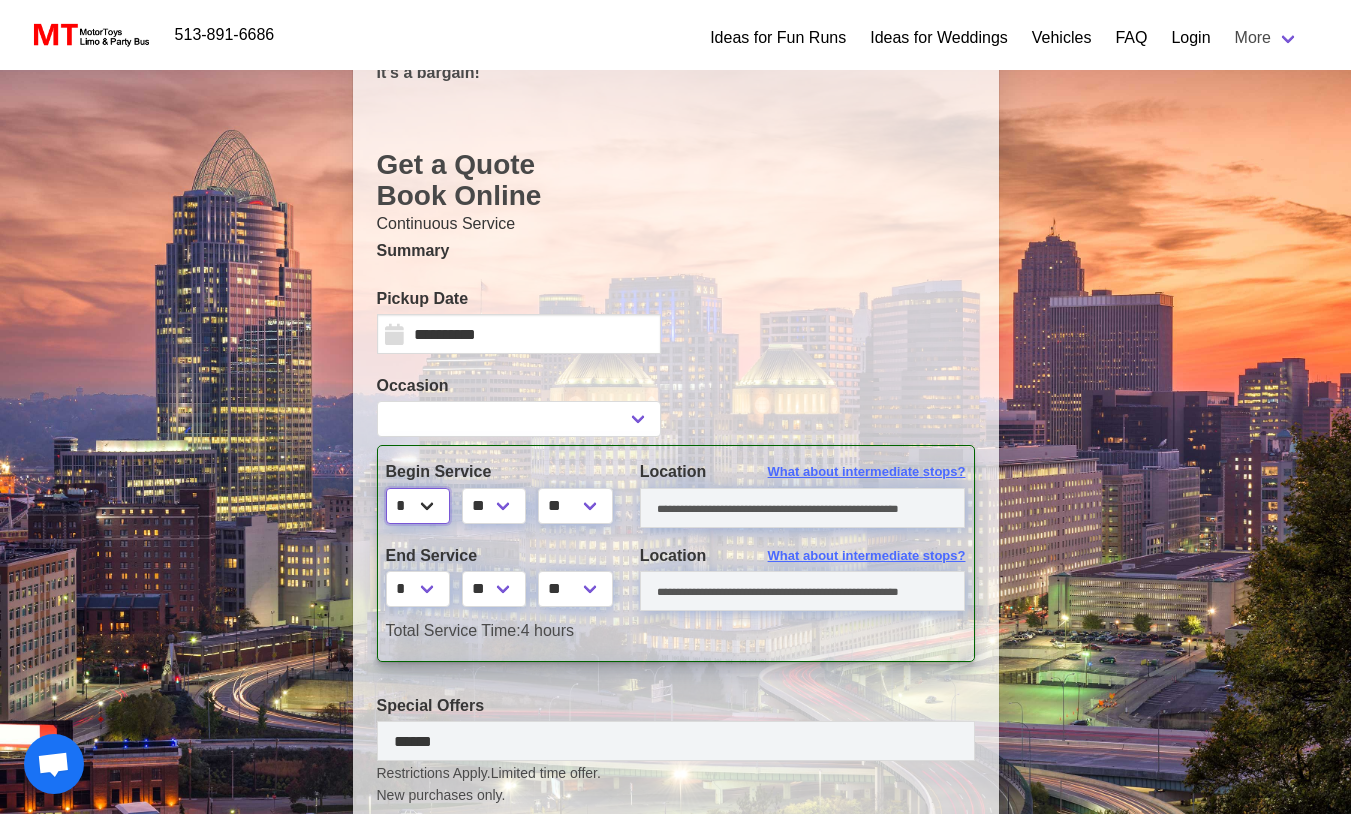 click on "* * * * * * * * * ** ** **" at bounding box center [418, 506] 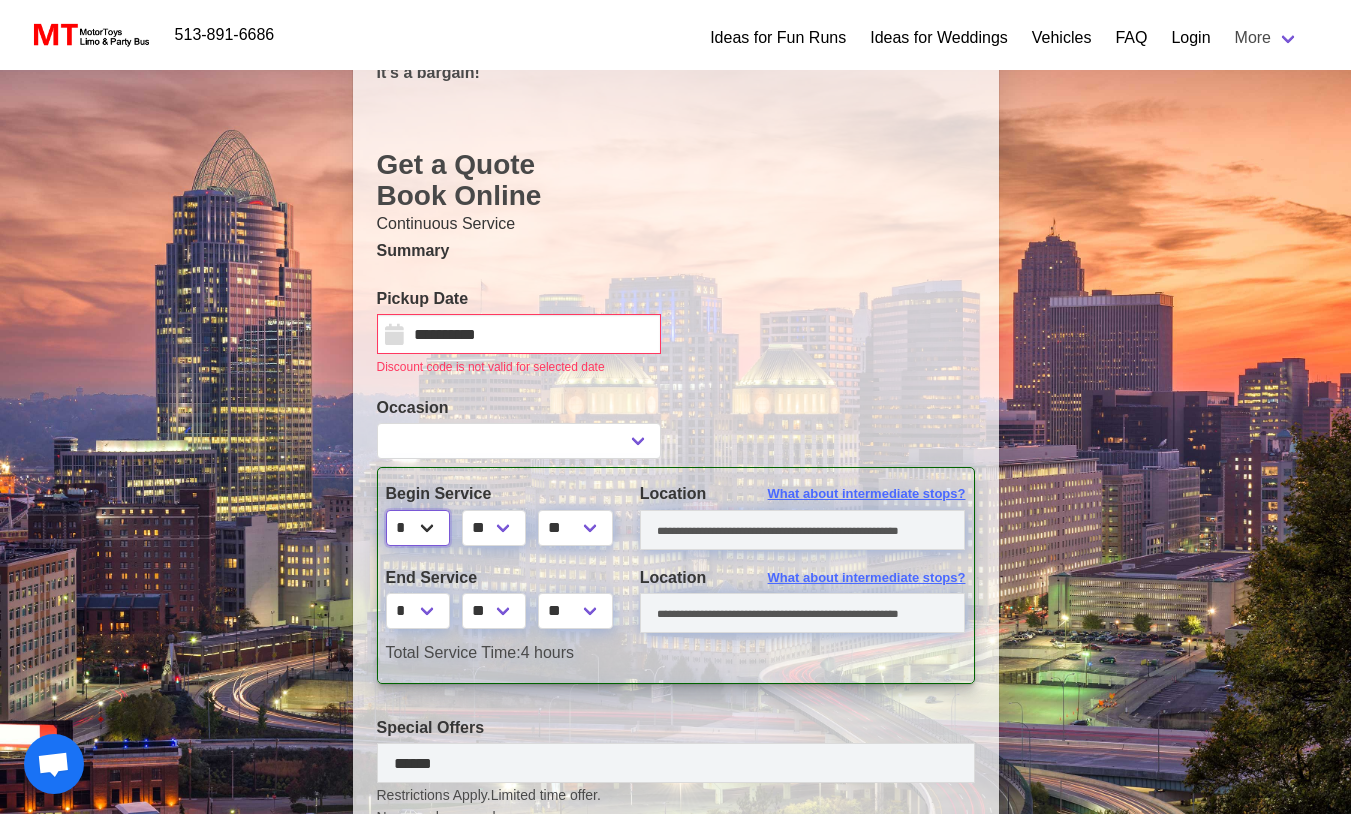 select on "*" 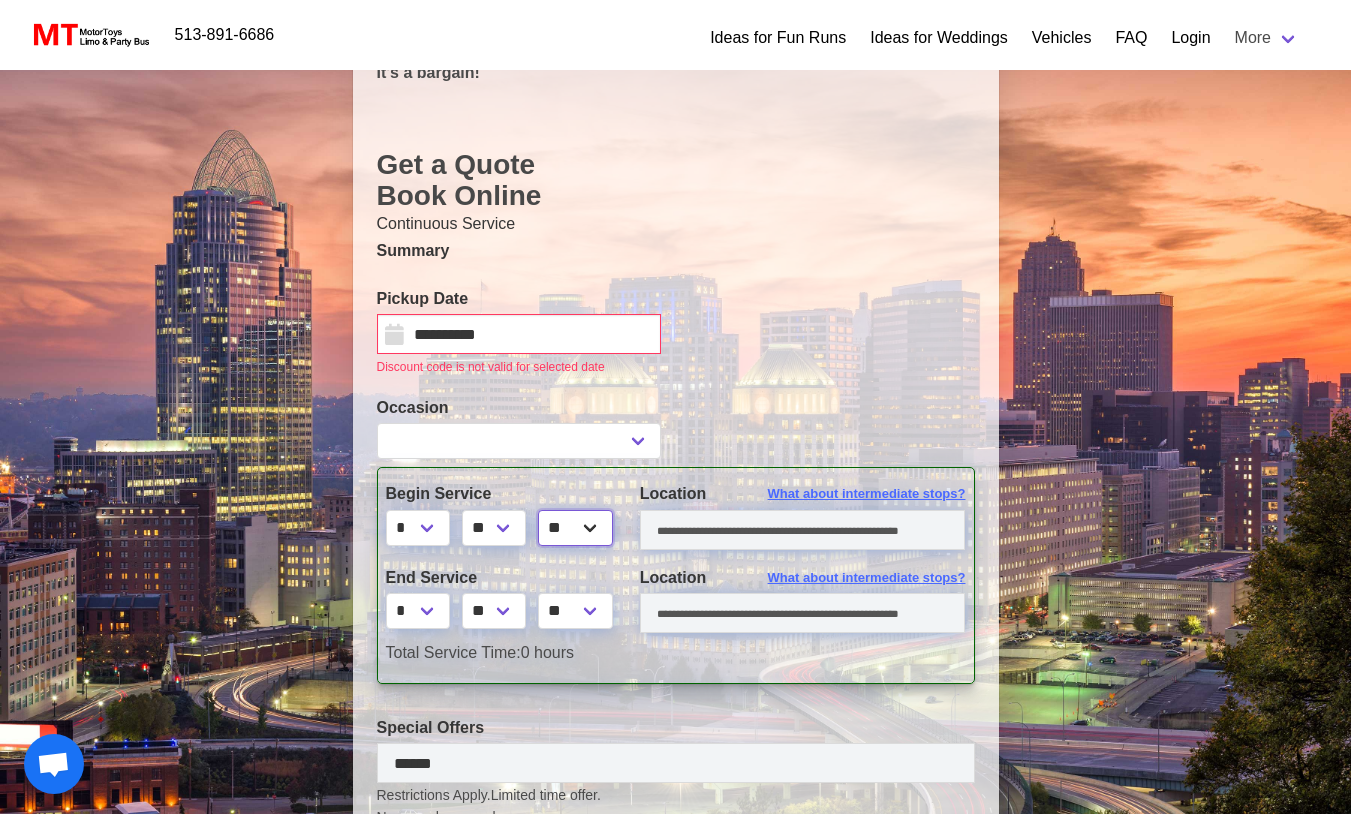 click on "**   **" at bounding box center (576, 528) 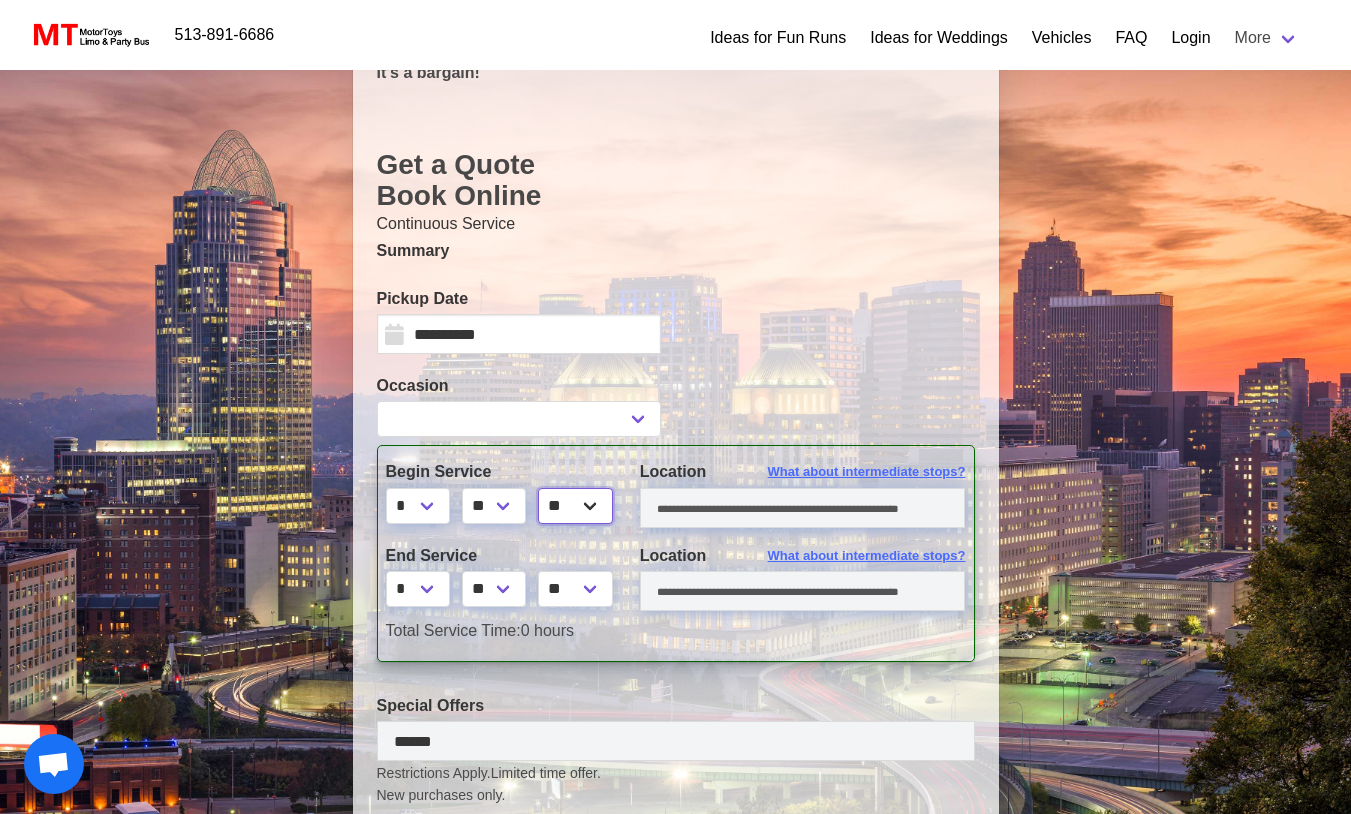 select on "*****" 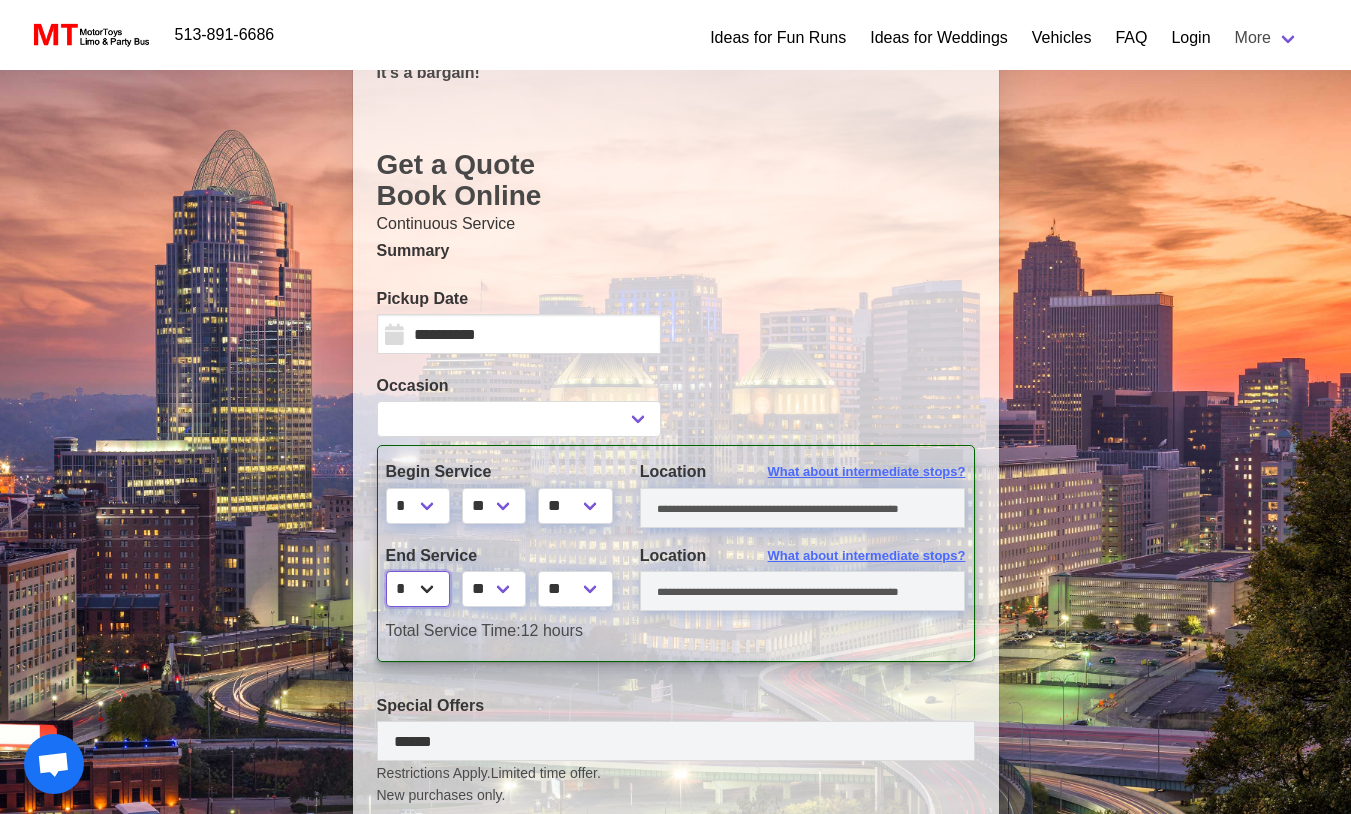 click on "* * * * * * * * * ** ** **" at bounding box center [418, 589] 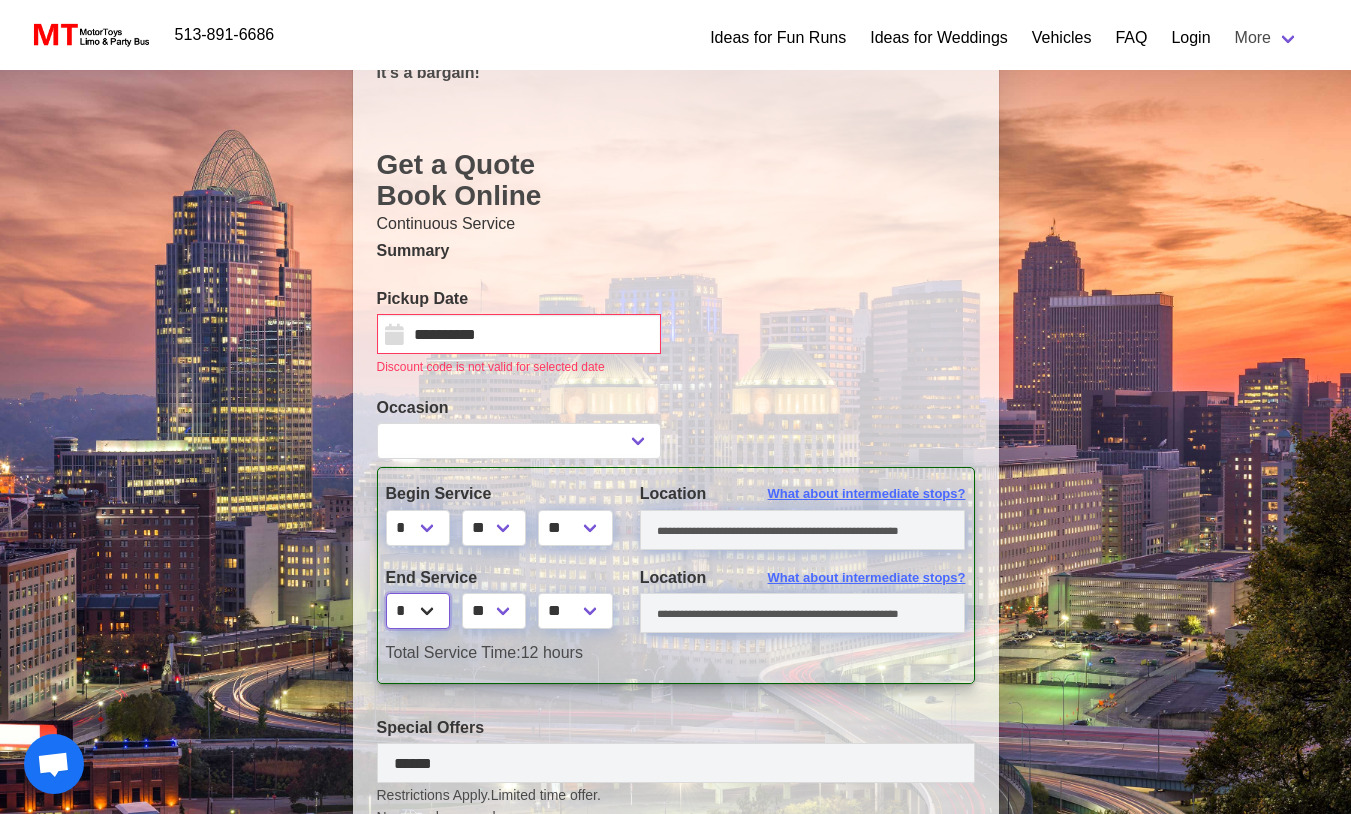 select 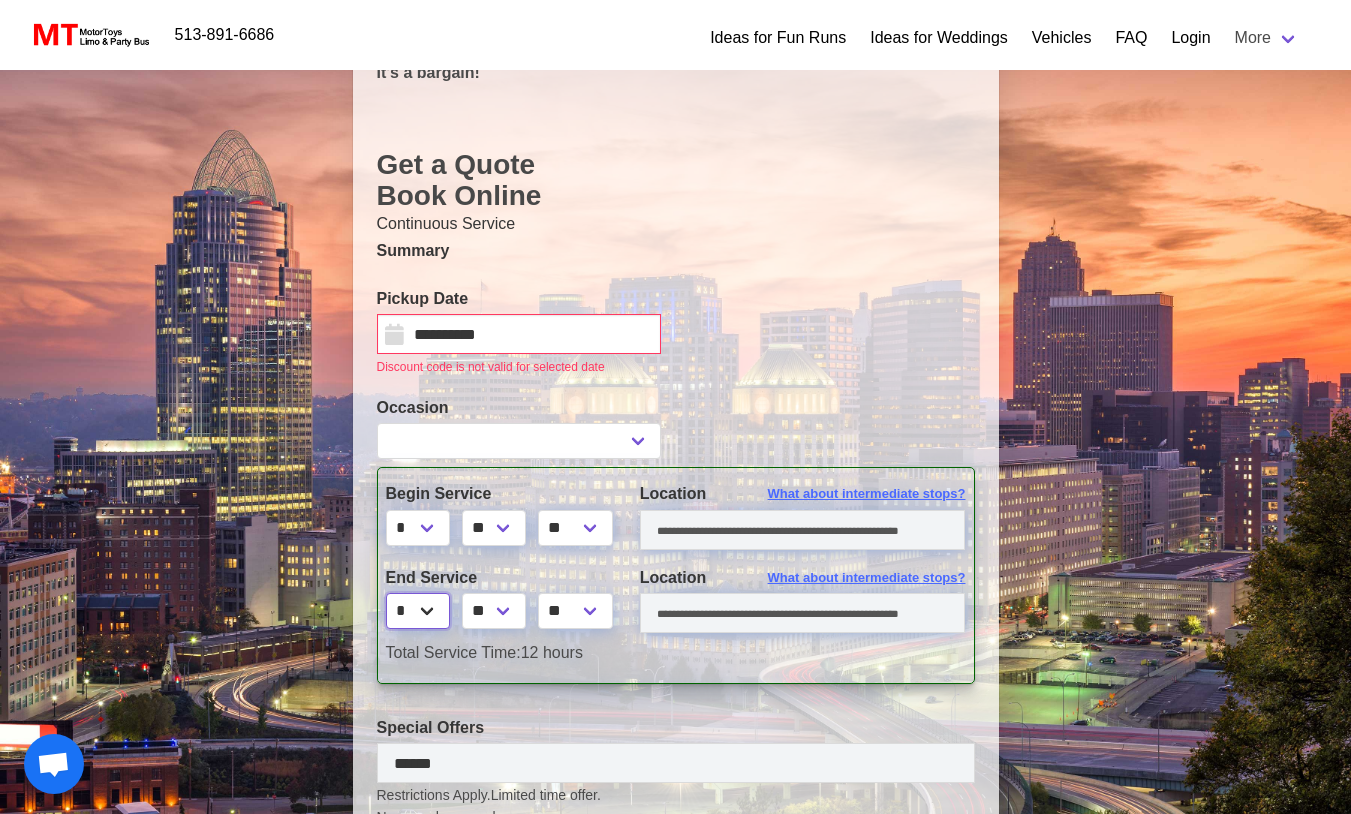 select on "*" 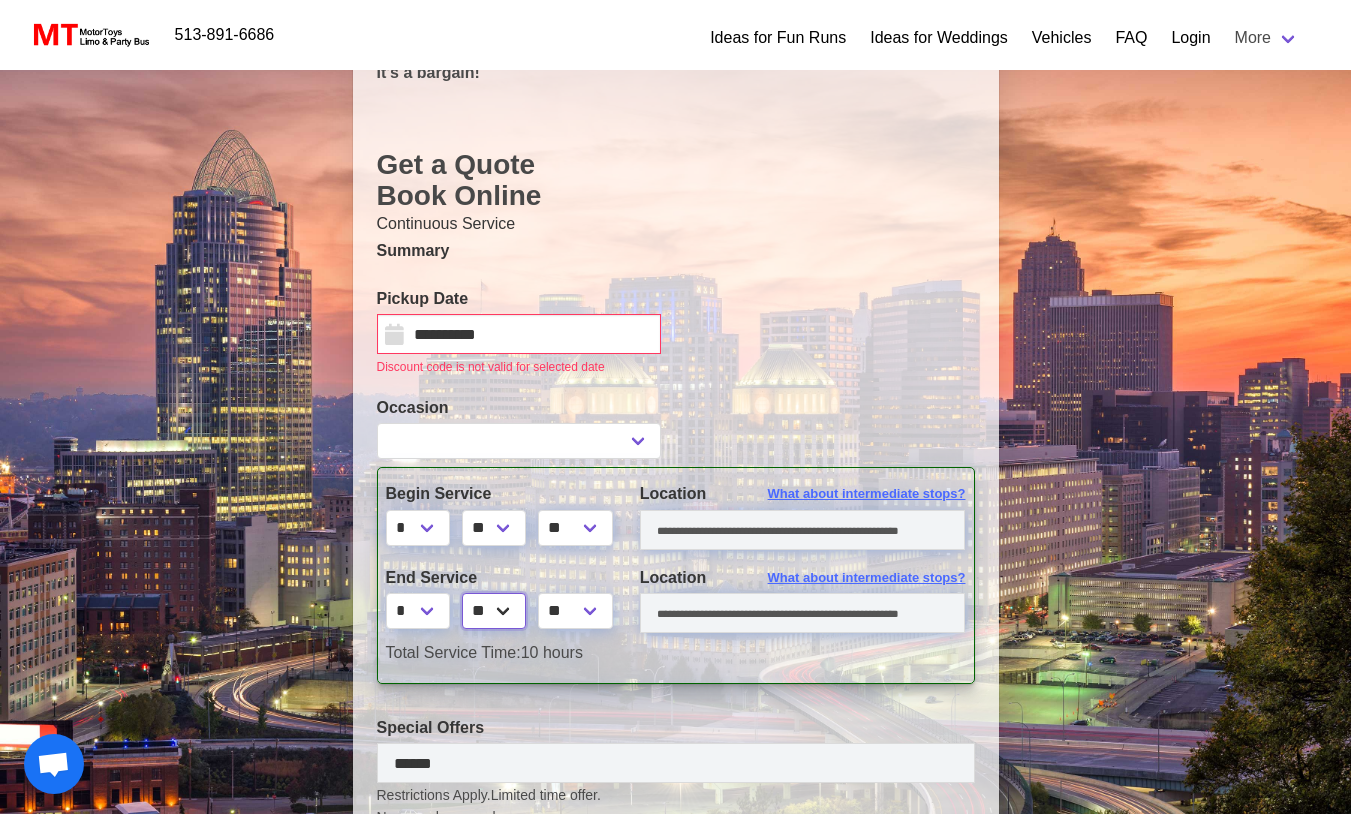 click on "** ** ** **" at bounding box center [494, 611] 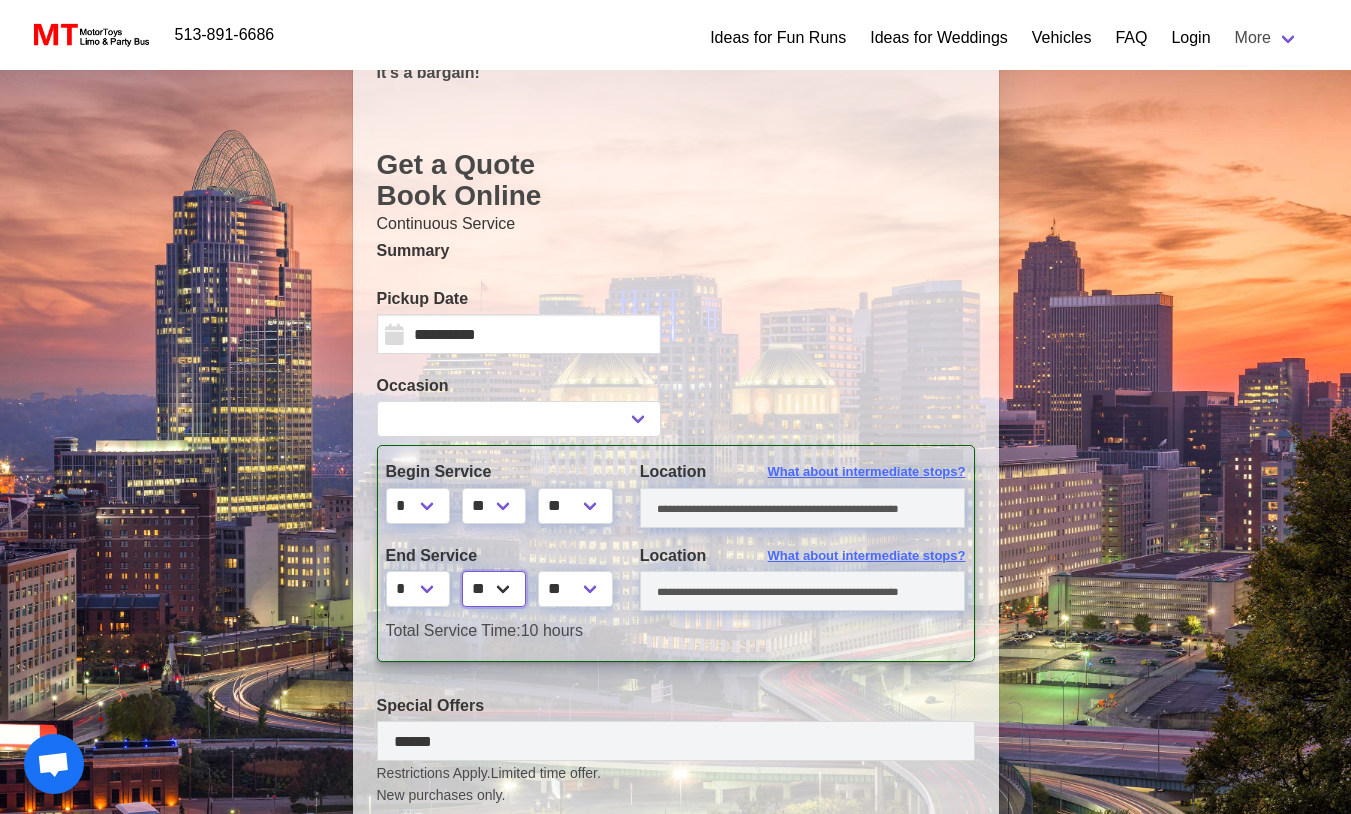 select on "*" 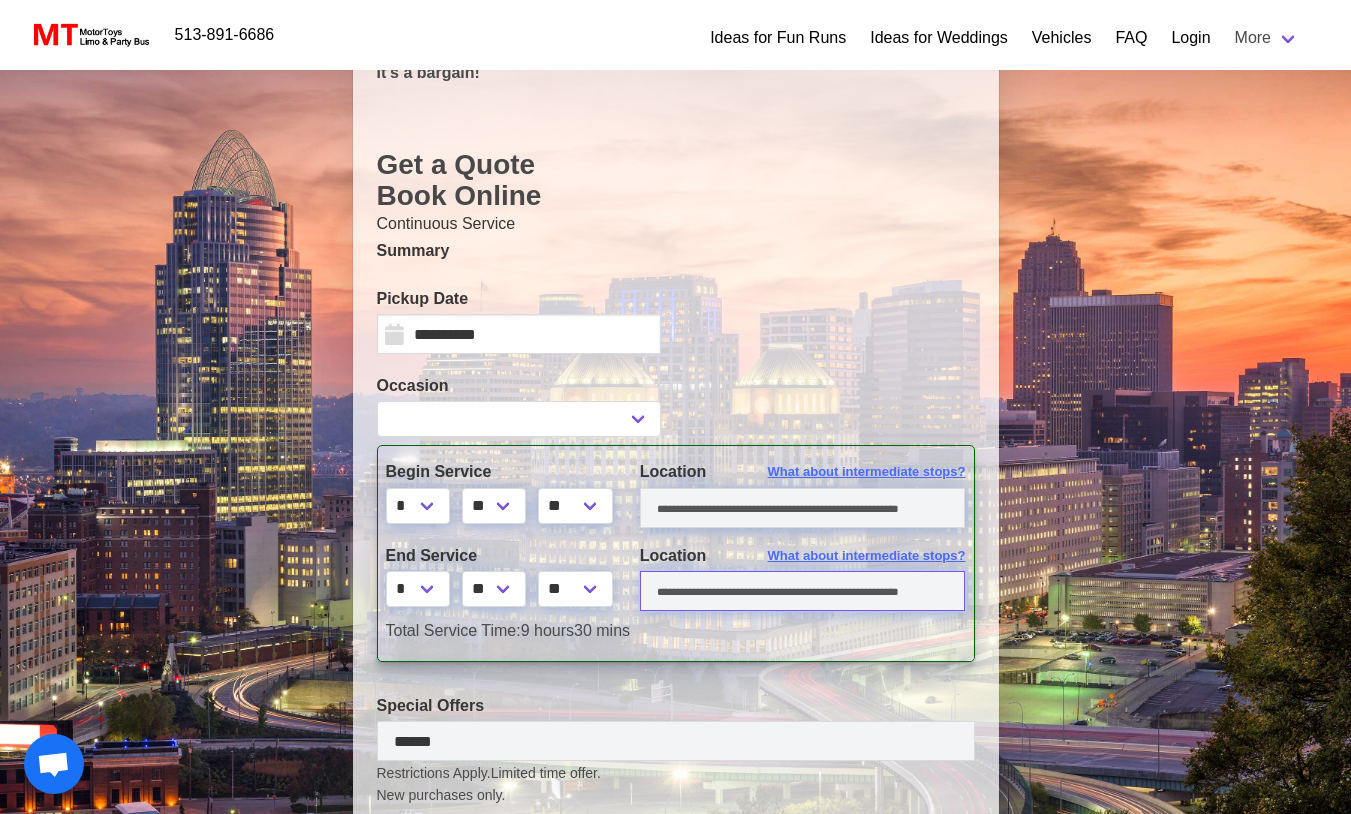 click at bounding box center (803, 591) 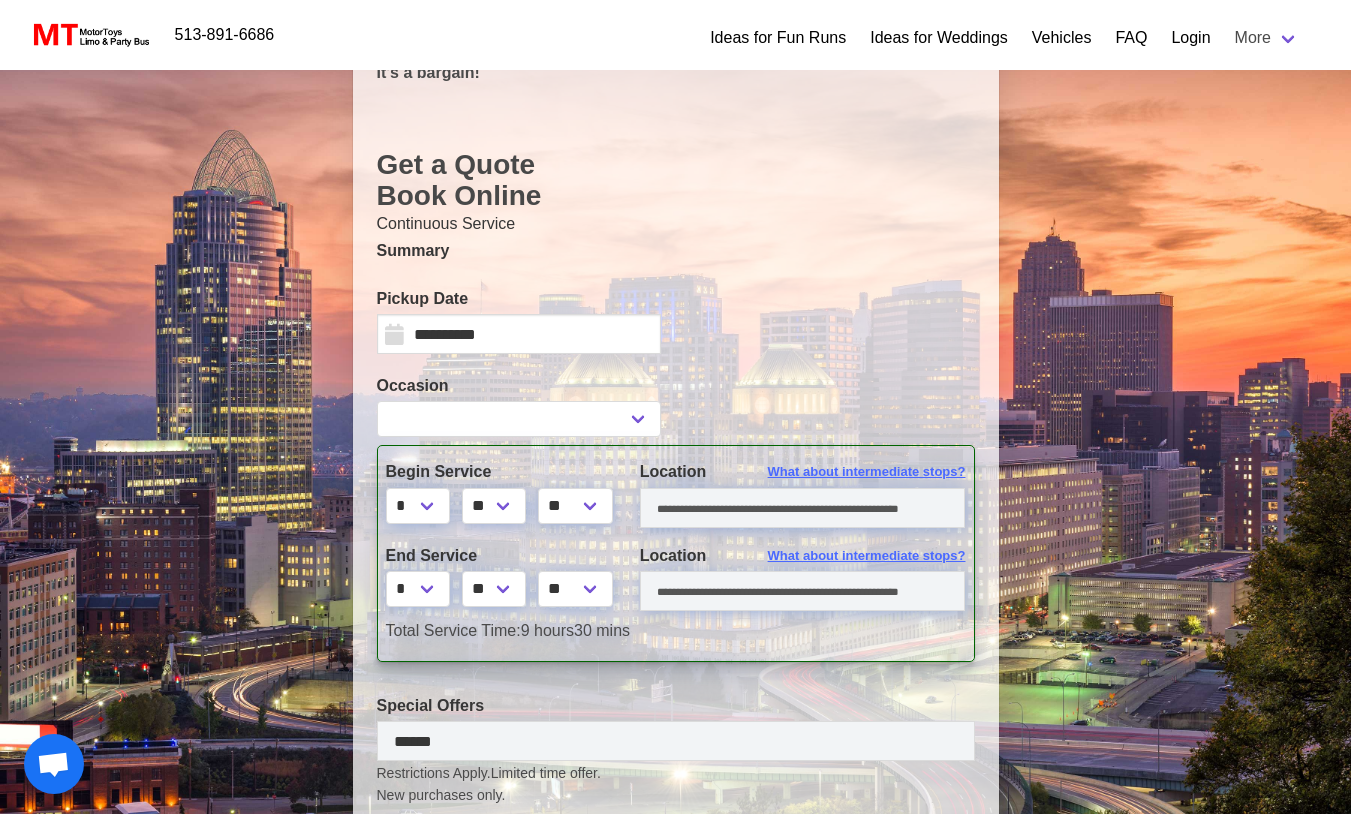 click on "Location
What about intermediate stops?" at bounding box center [803, 497] 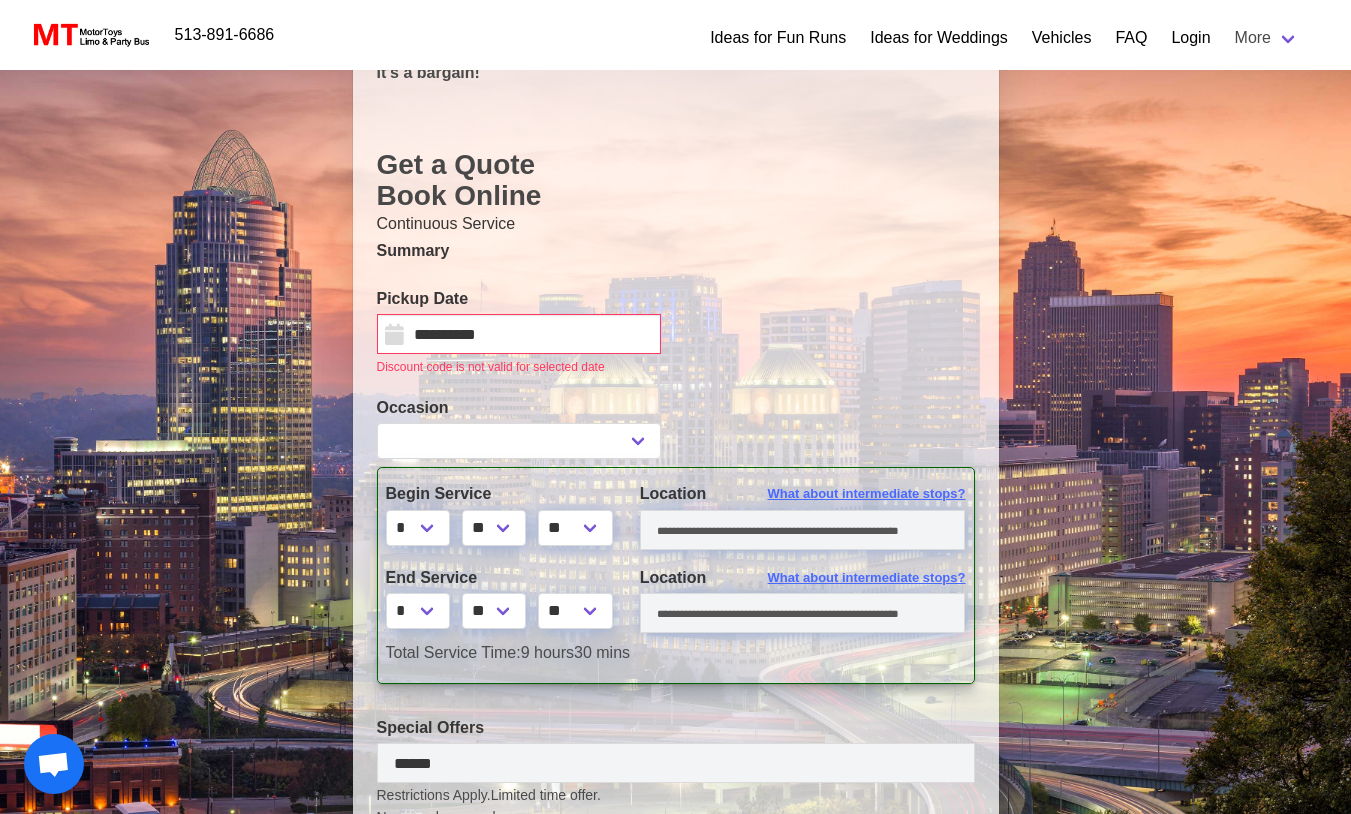 click on "Location" at bounding box center [673, 493] 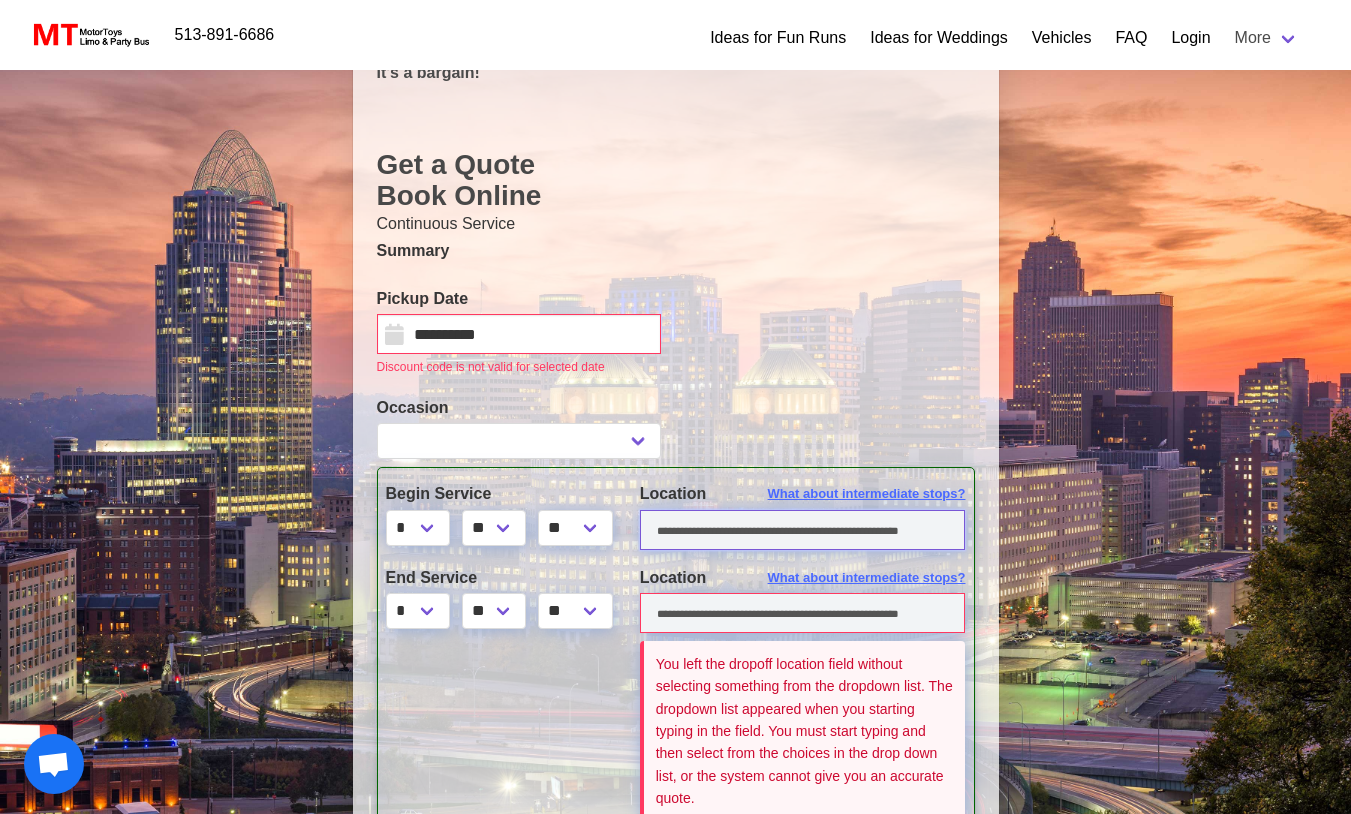 click at bounding box center [803, 530] 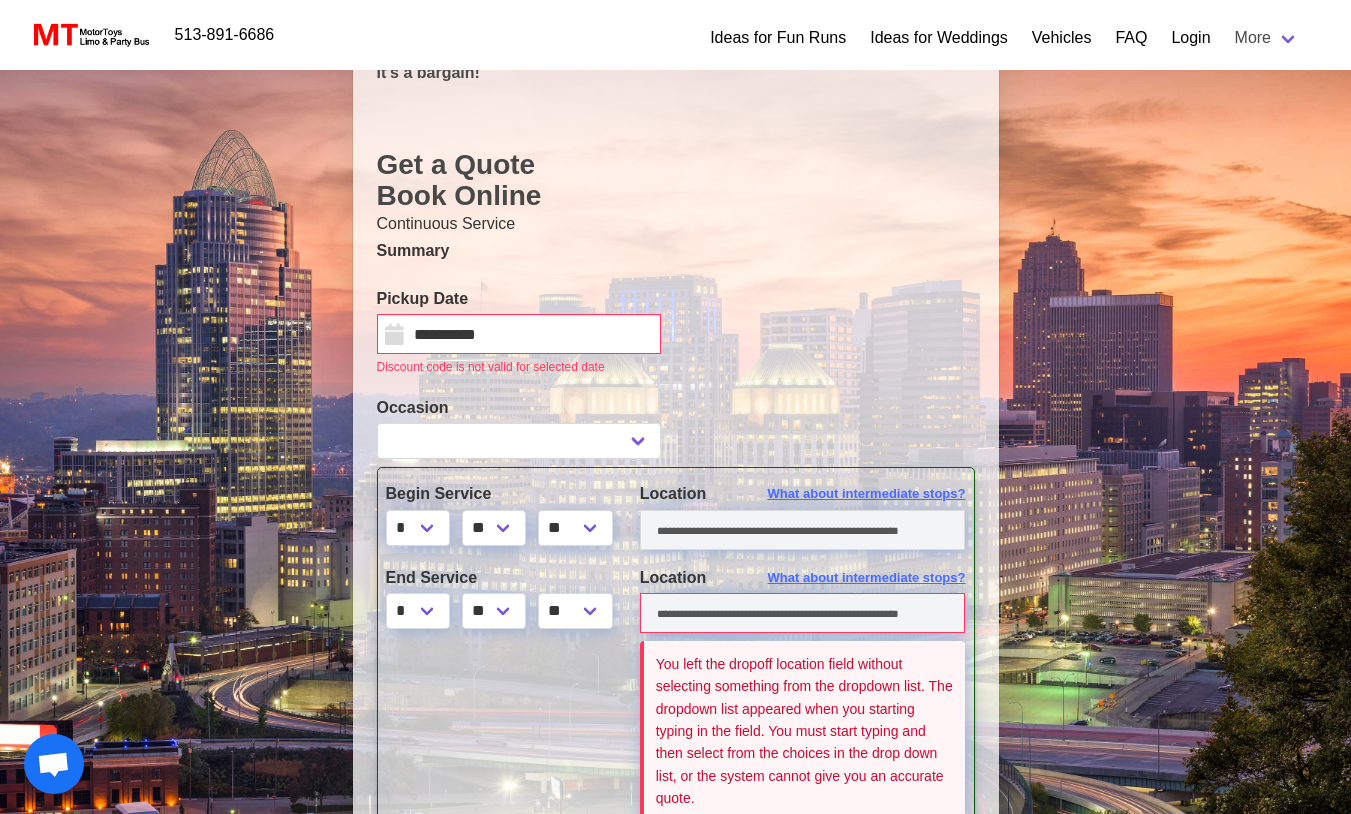 click on "**********" at bounding box center [676, 427] 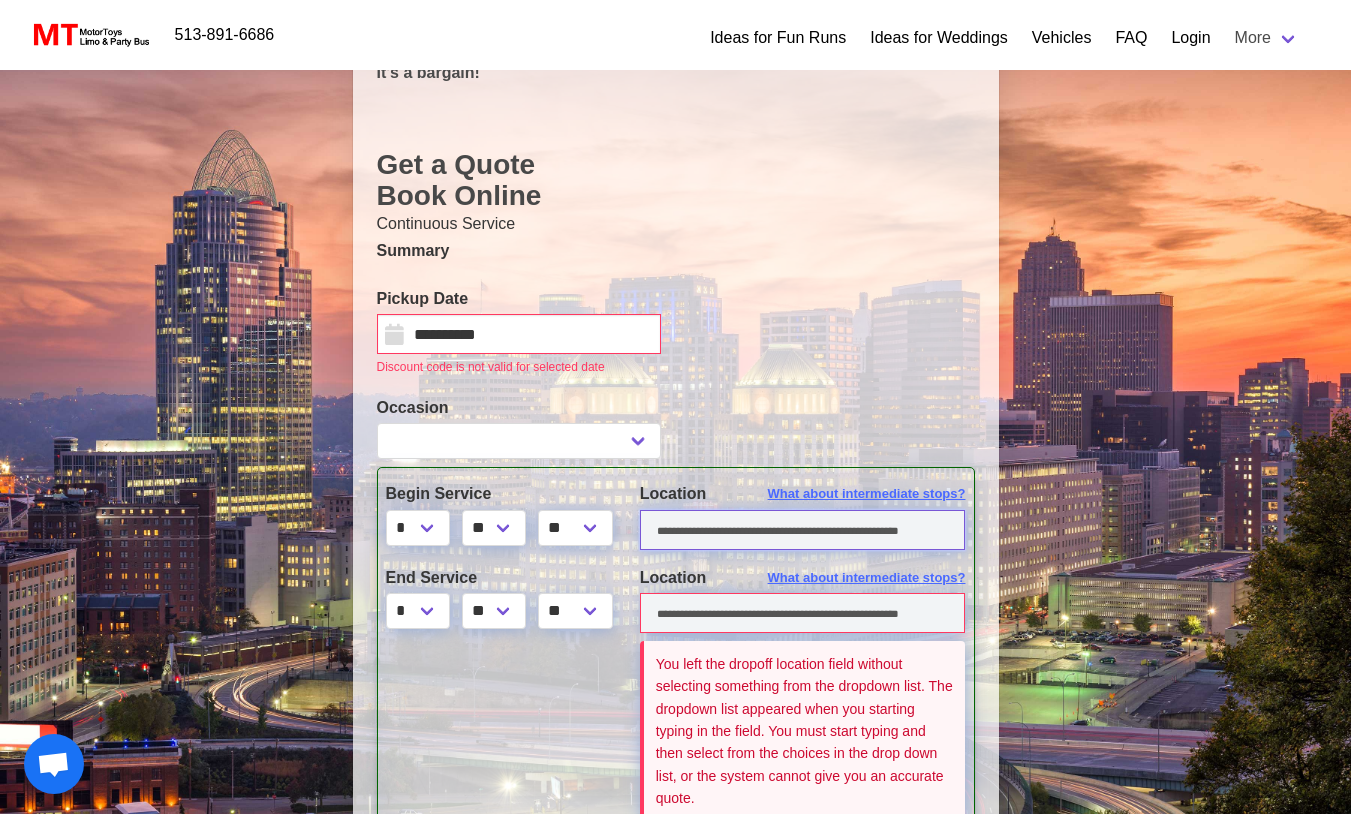 select 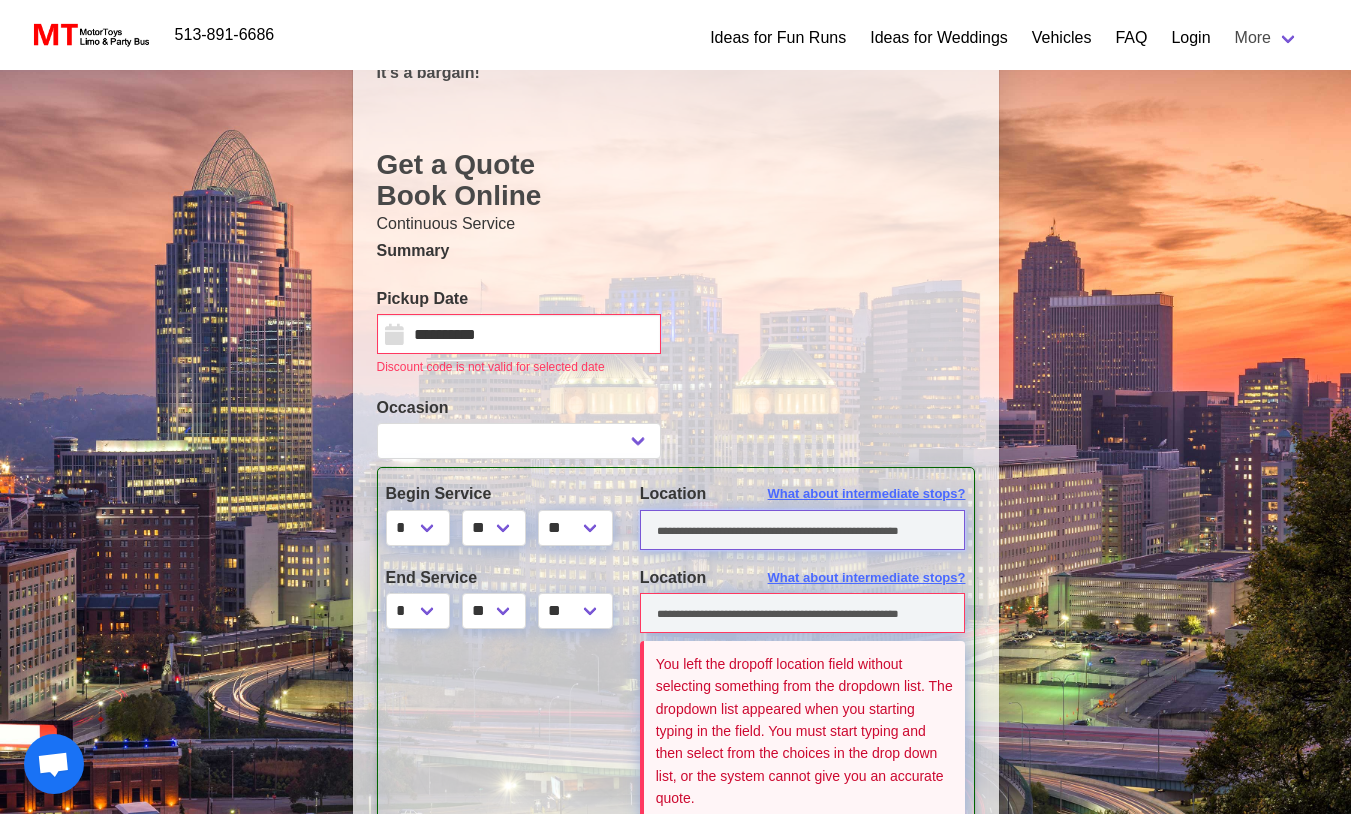 click at bounding box center [803, 530] 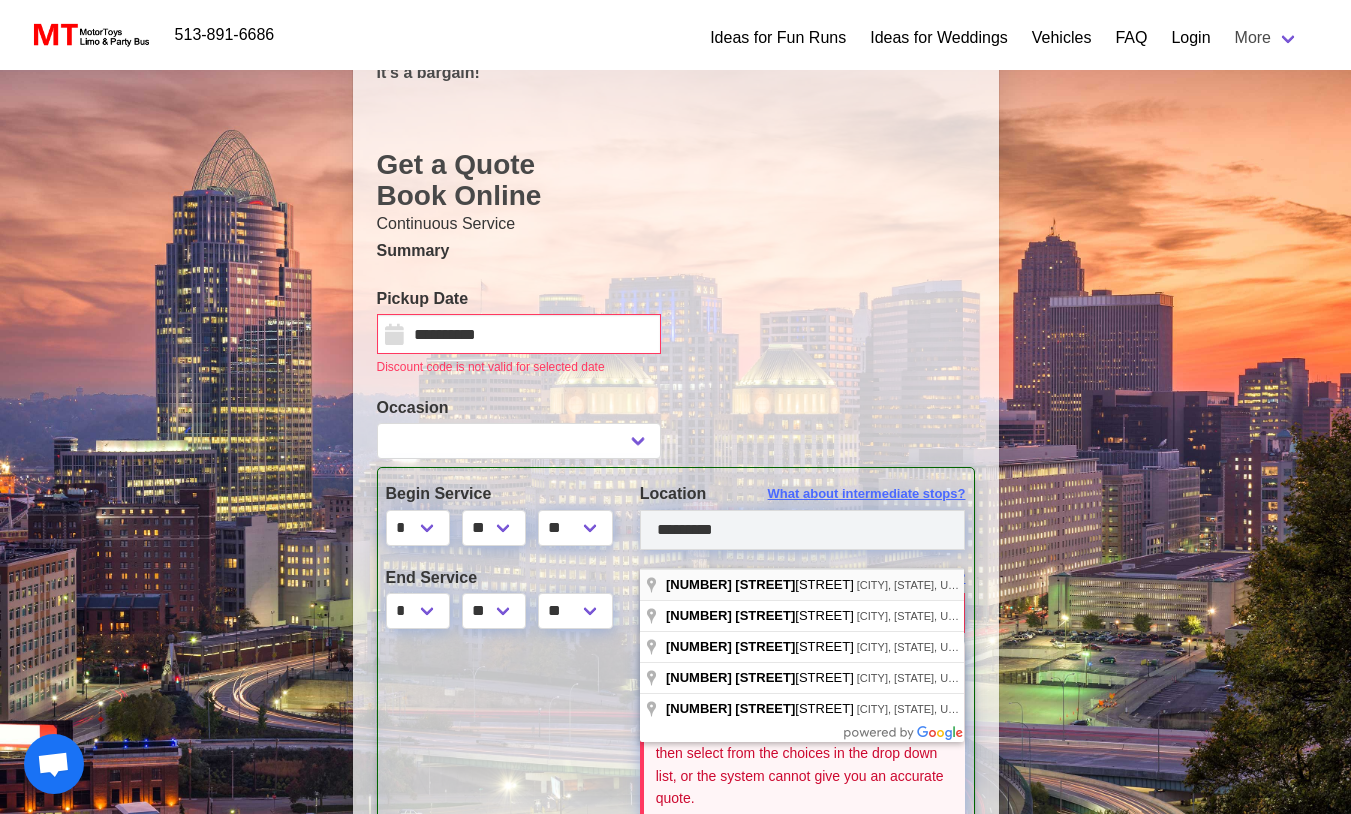 type on "**********" 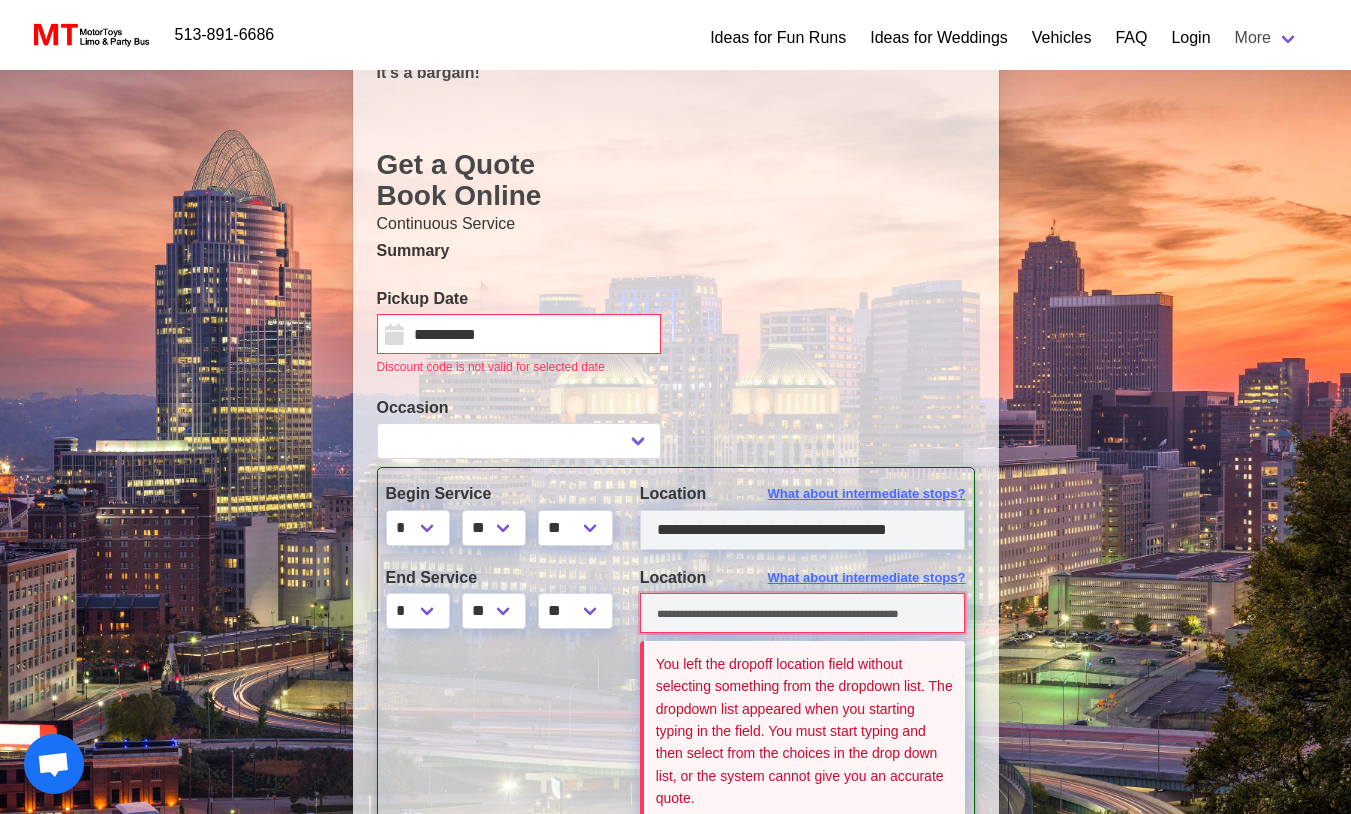 click at bounding box center [803, 613] 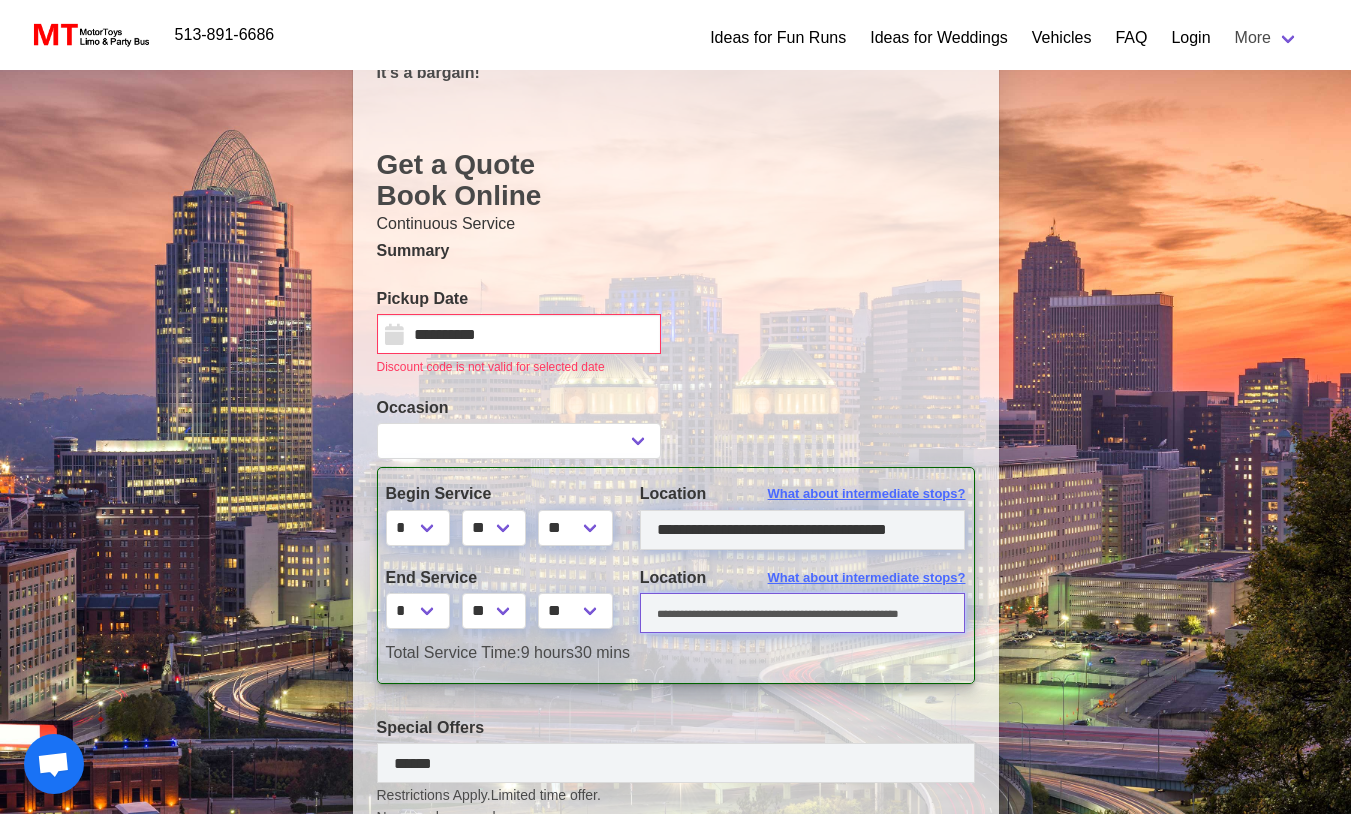 select 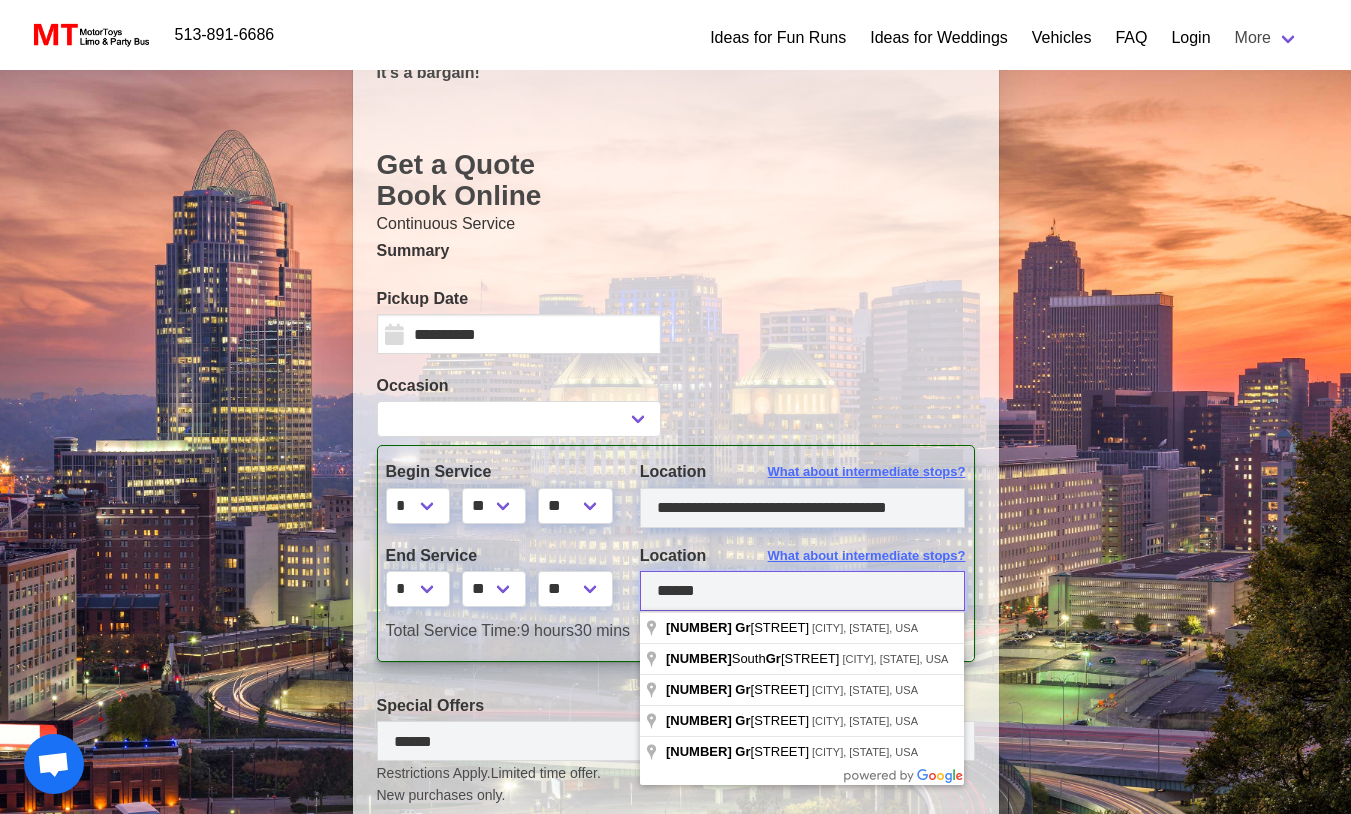 type on "*******" 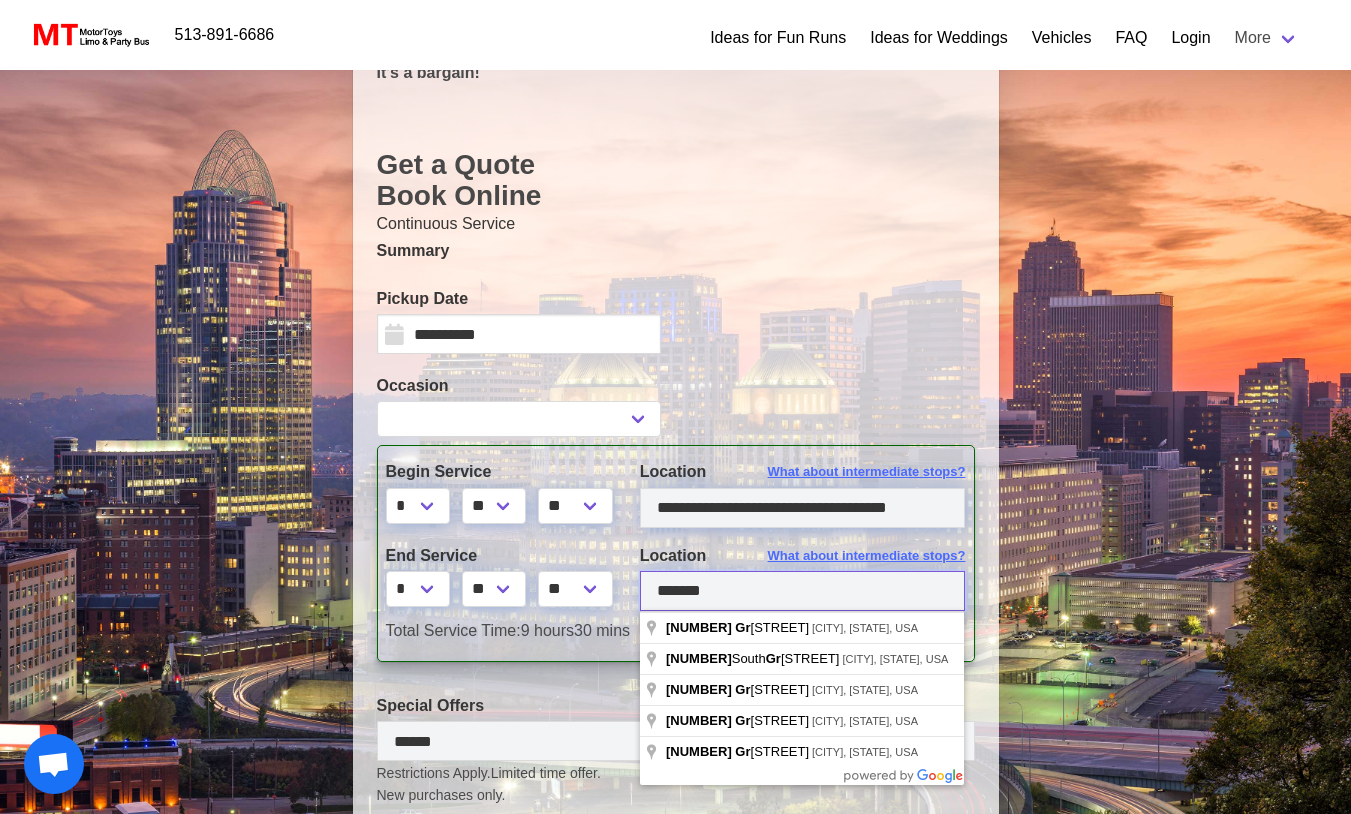 select 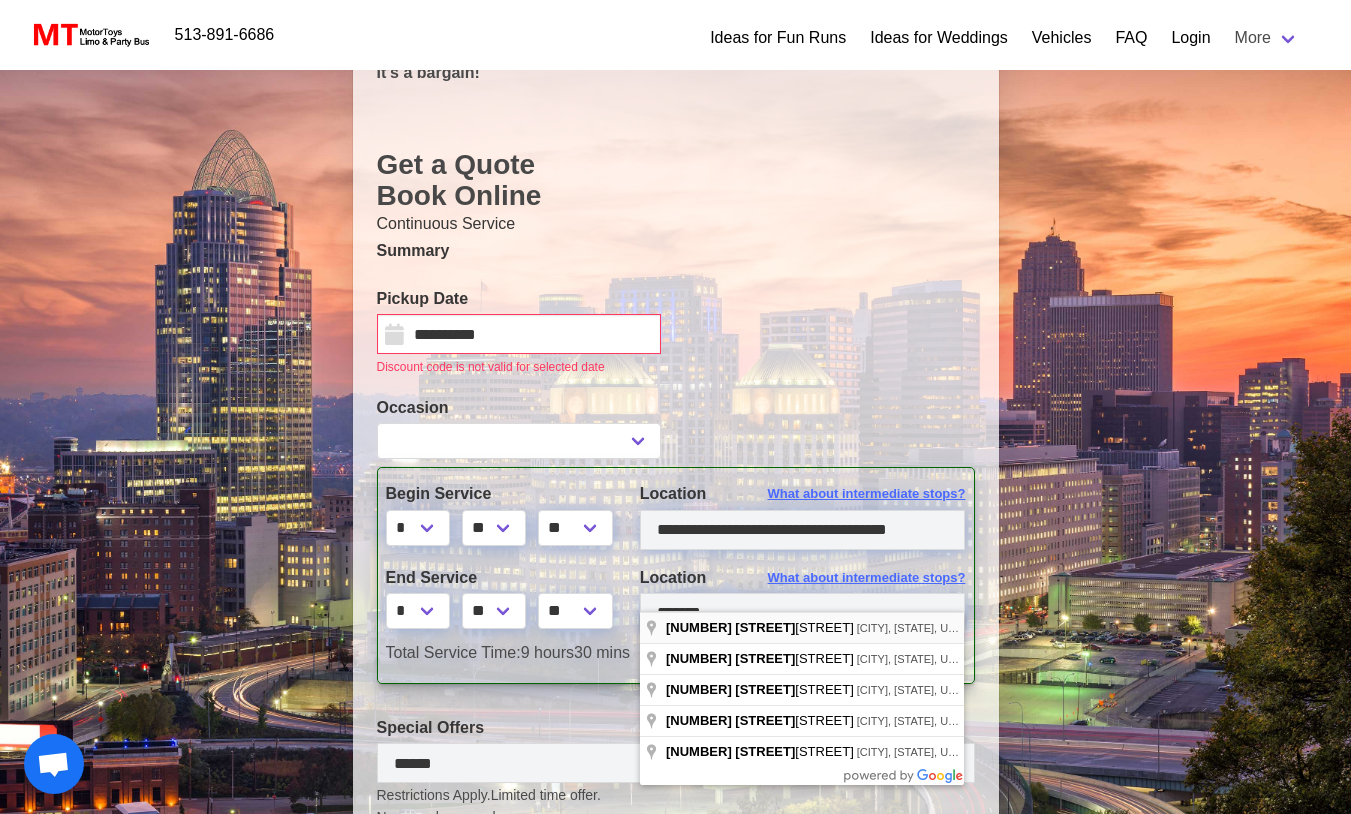 type on "**********" 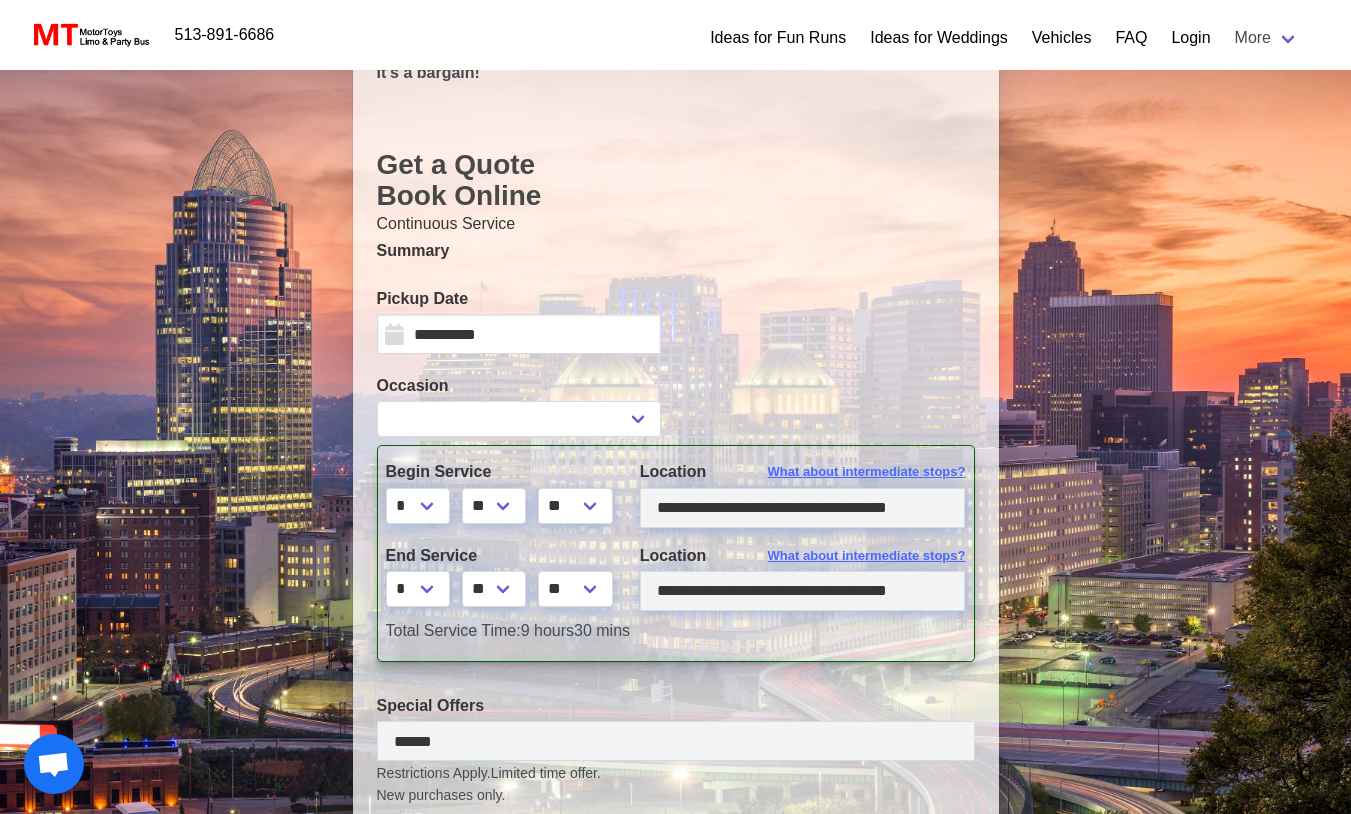 click on "Location
What about intermediate stops?" at bounding box center (803, 472) 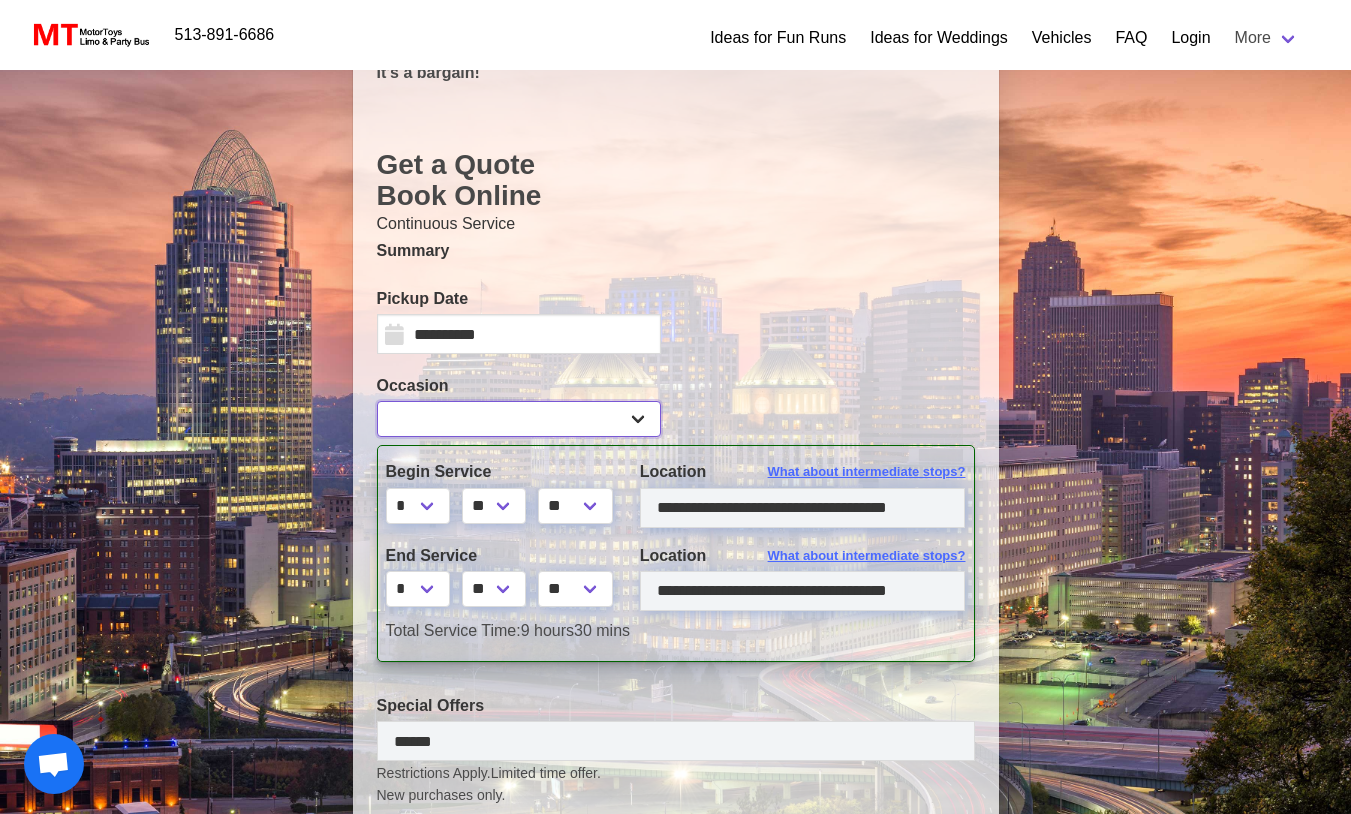 click on "**********" at bounding box center [519, 419] 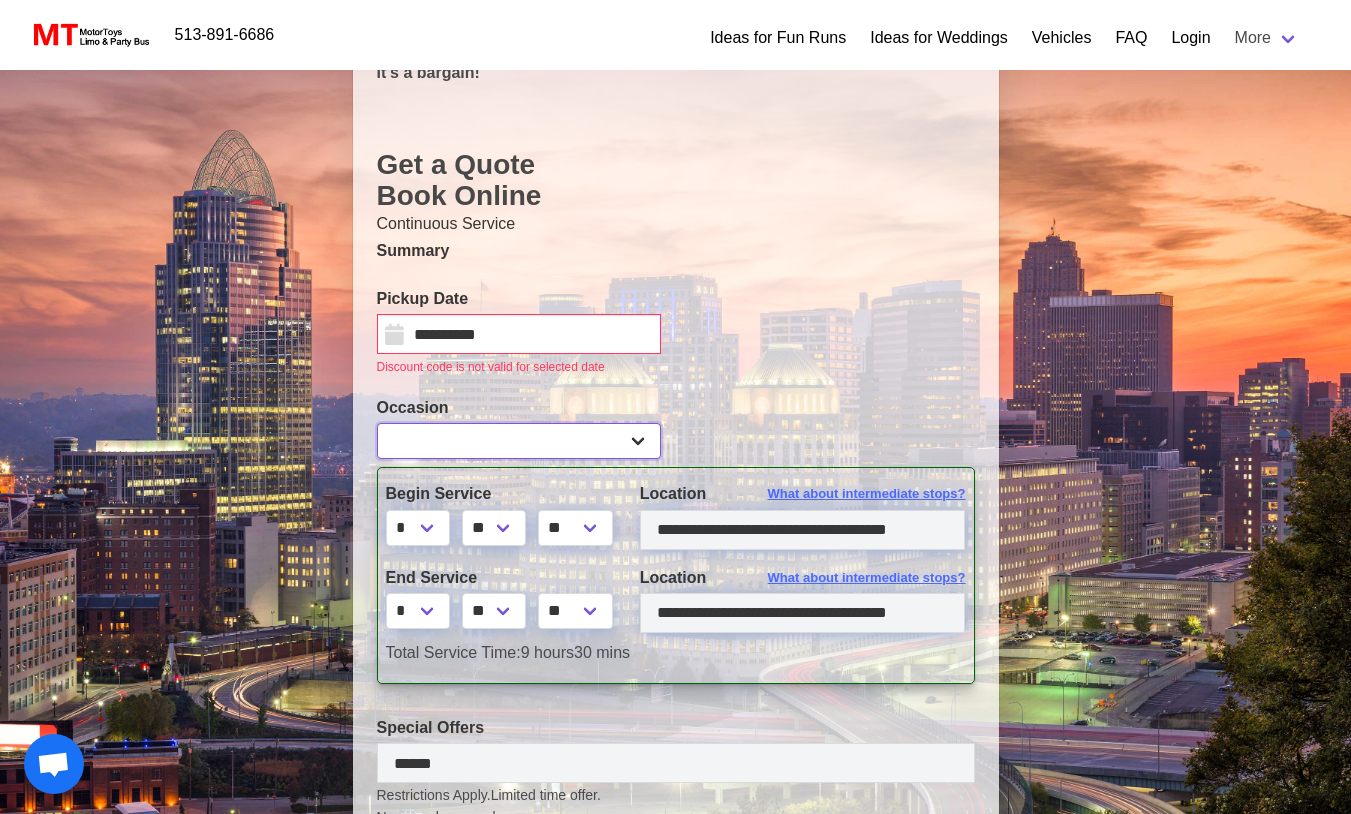 select on "*" 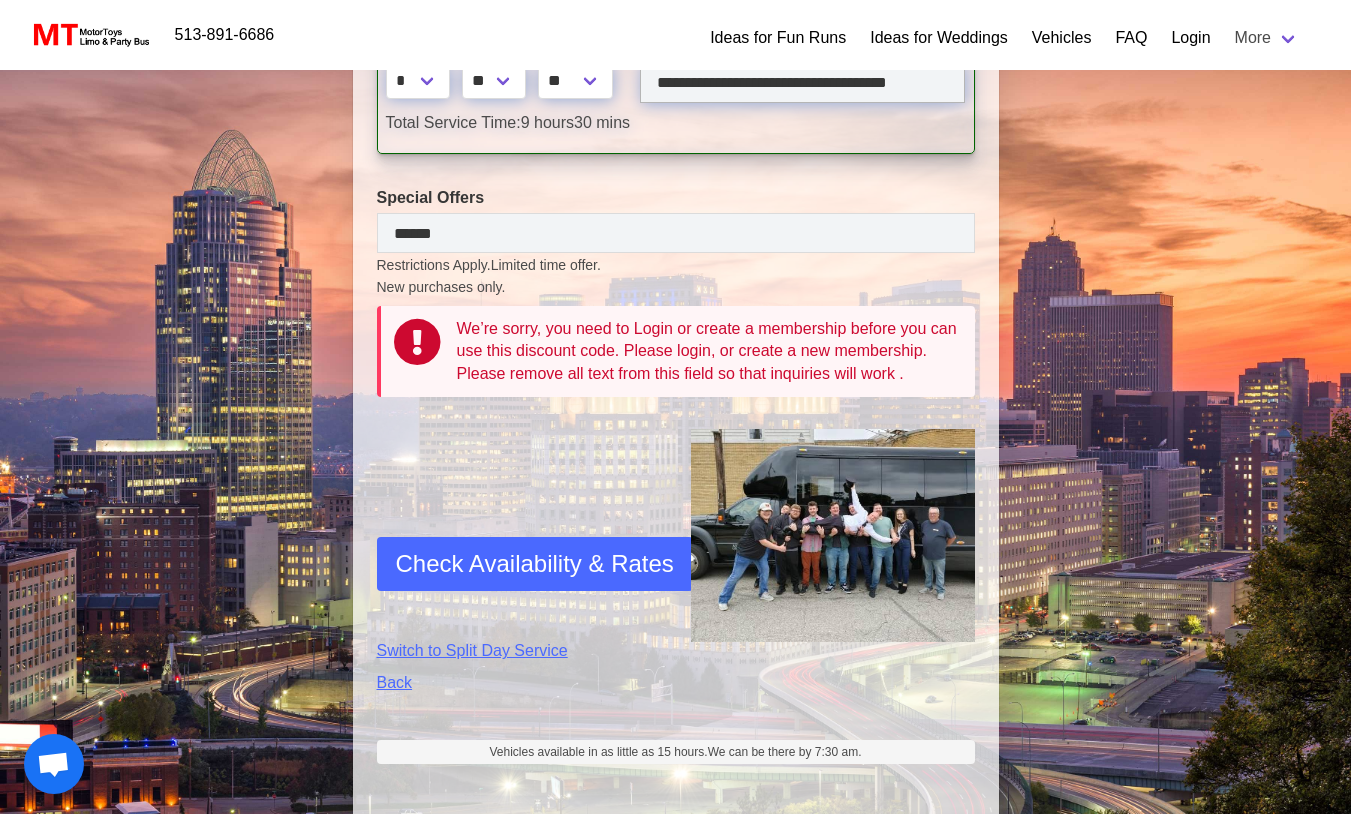 scroll, scrollTop: 769, scrollLeft: 0, axis: vertical 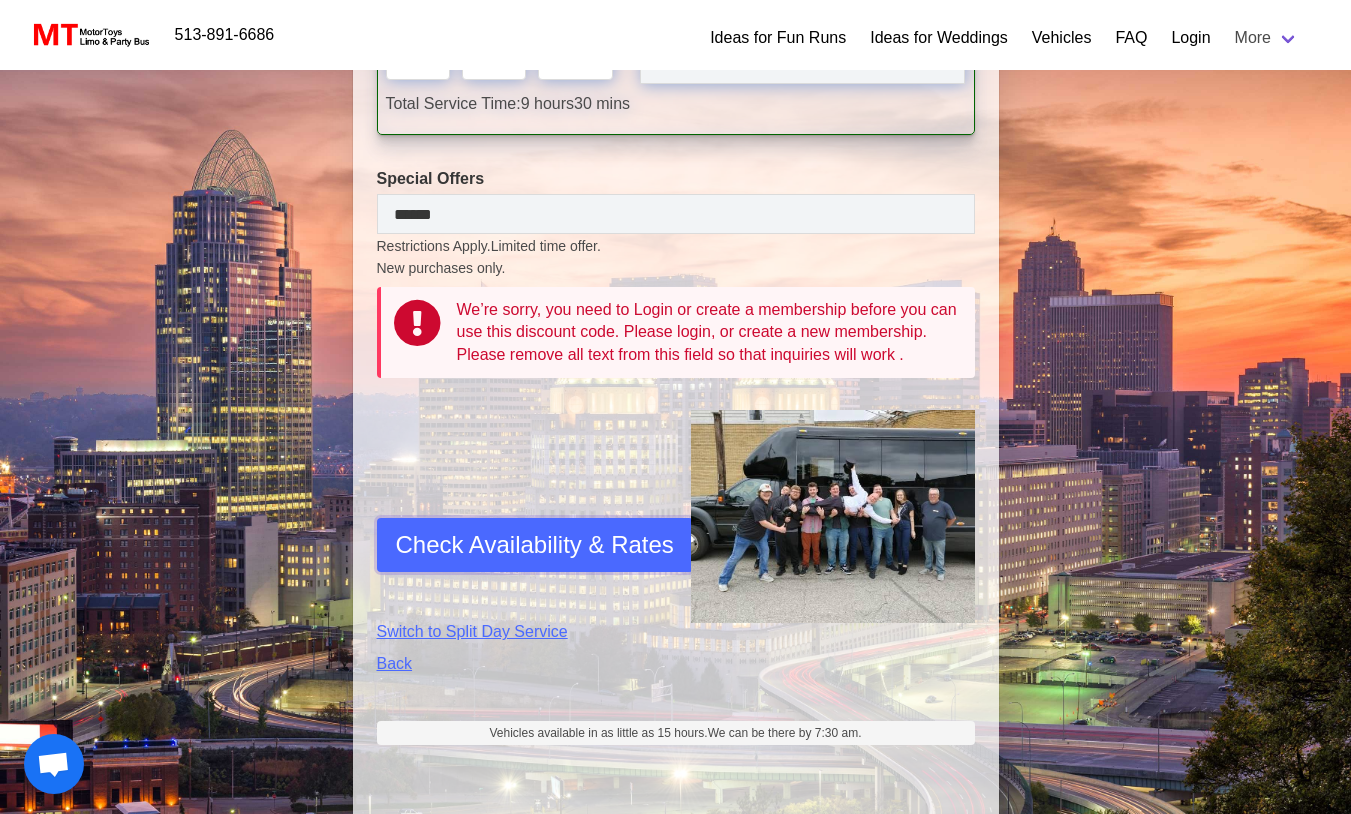 click on "Check Availability & Rates" at bounding box center [535, 545] 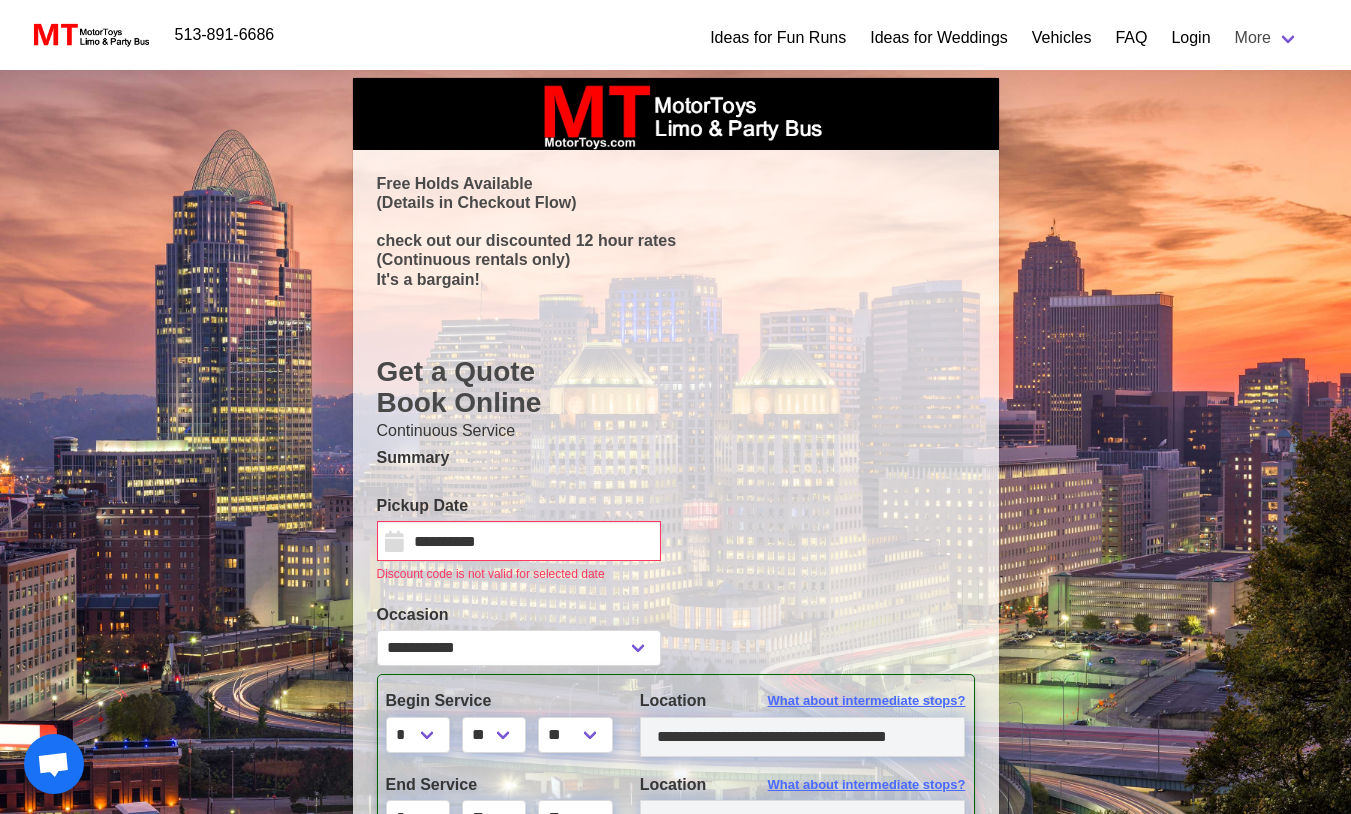 scroll, scrollTop: 0, scrollLeft: 0, axis: both 